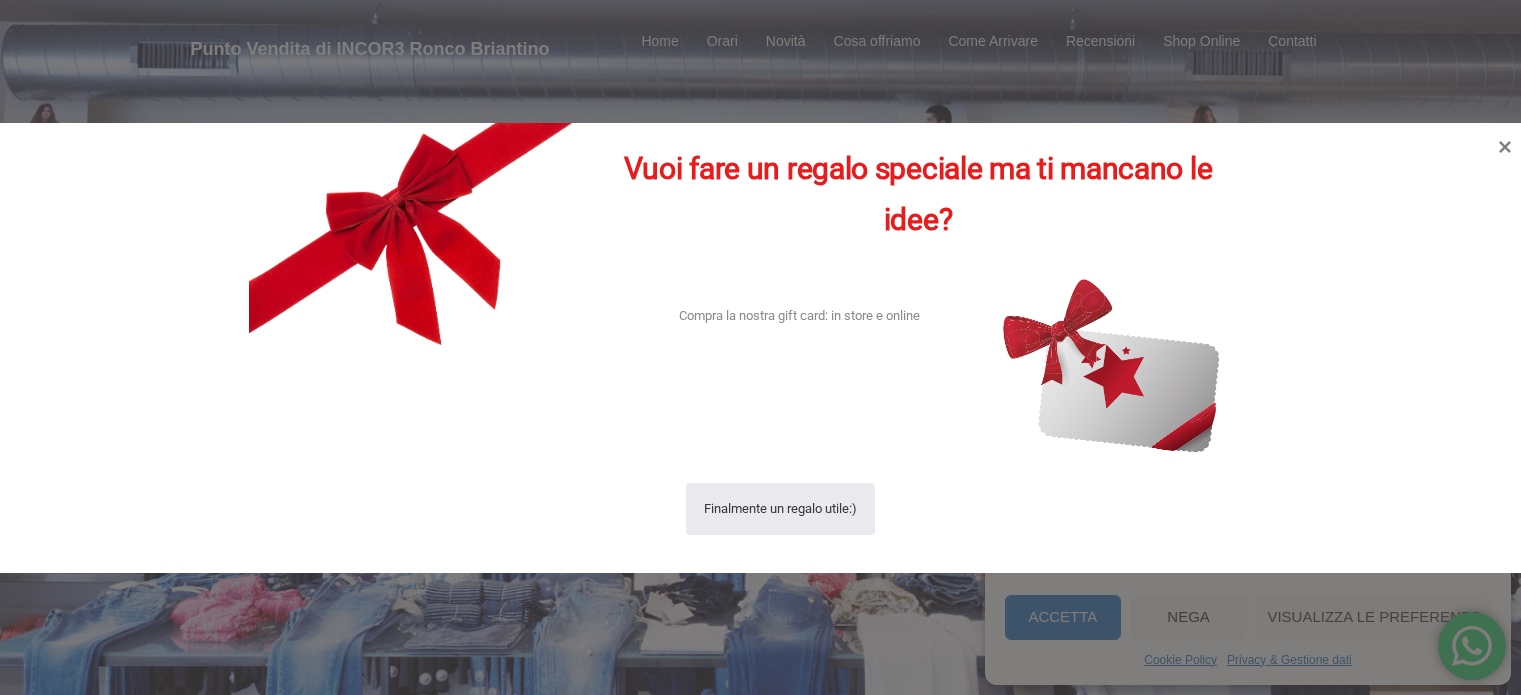 scroll, scrollTop: 0, scrollLeft: 0, axis: both 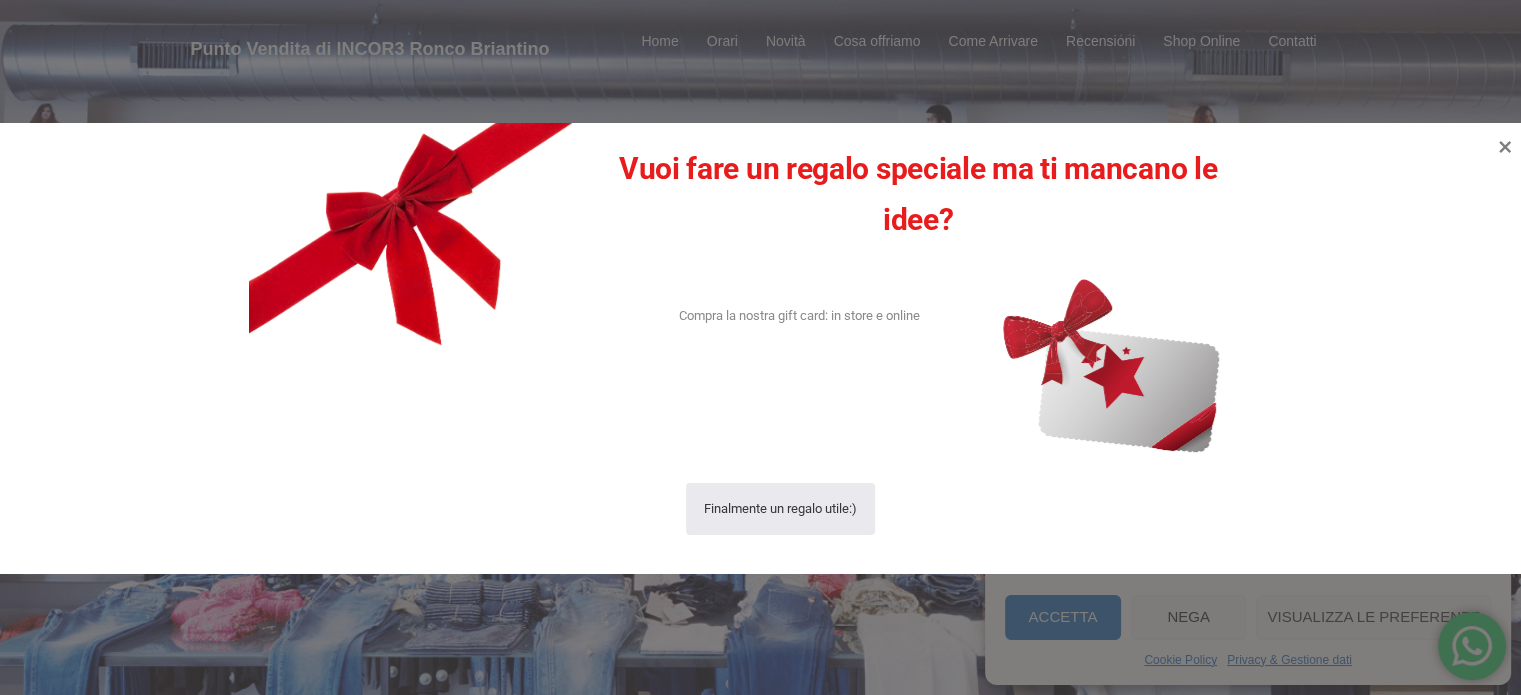 click at bounding box center [760, 347] 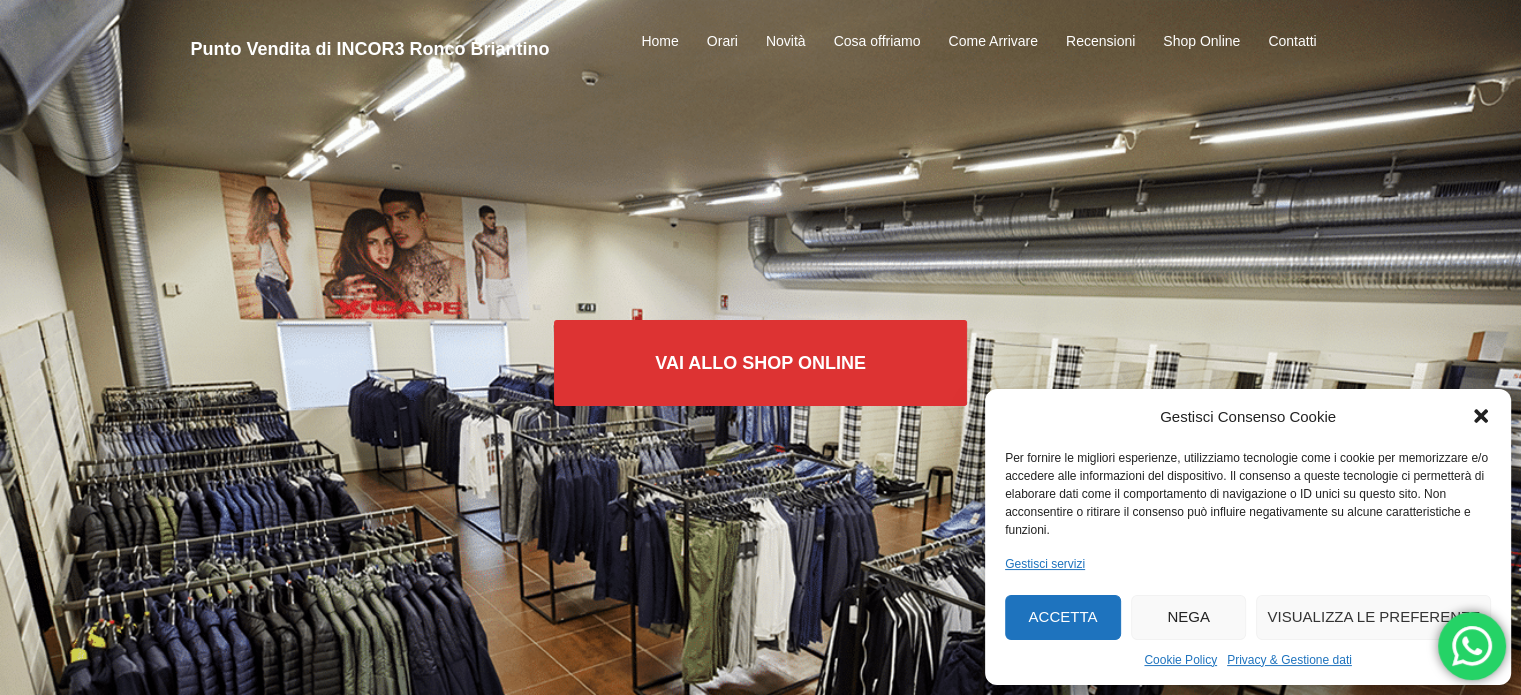 click on "Accetta" at bounding box center [1063, 617] 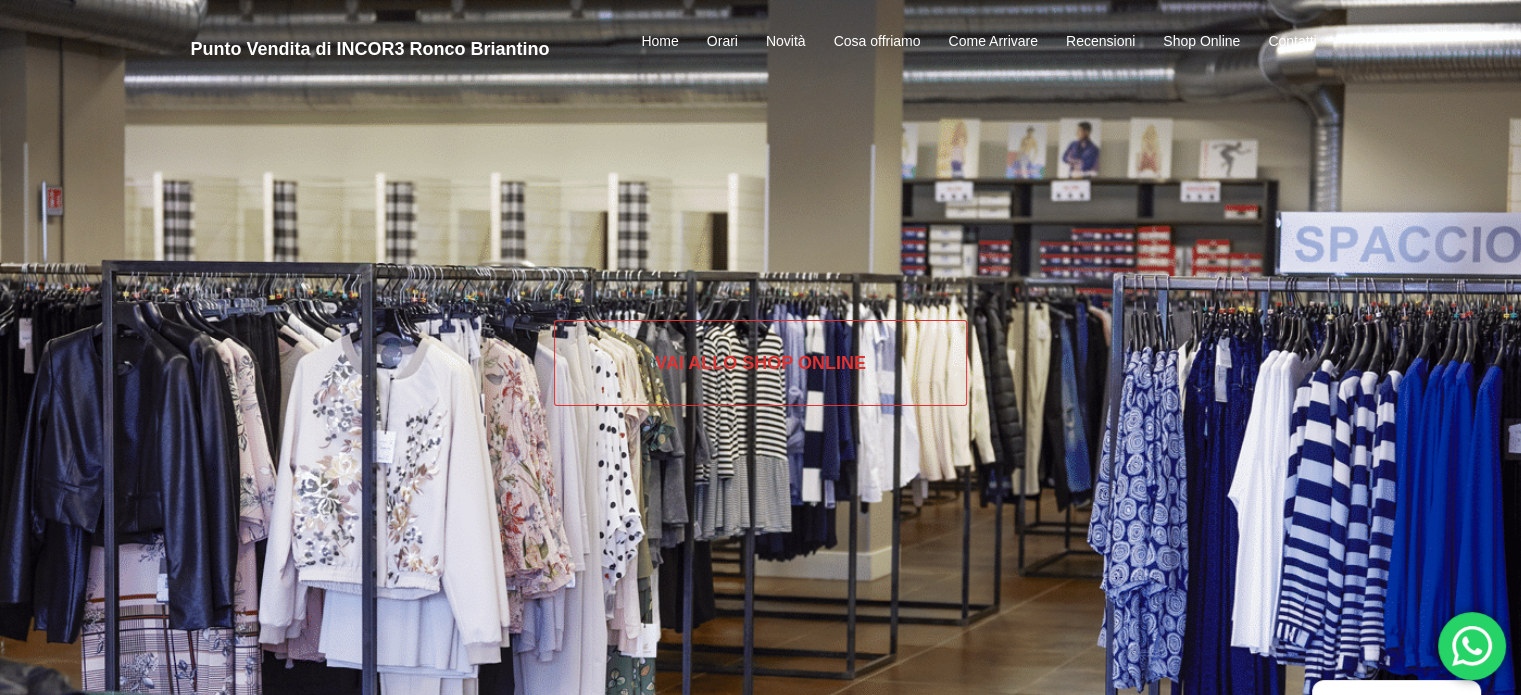 click on "Vai allo SHOP ONLINE" at bounding box center (760, 363) 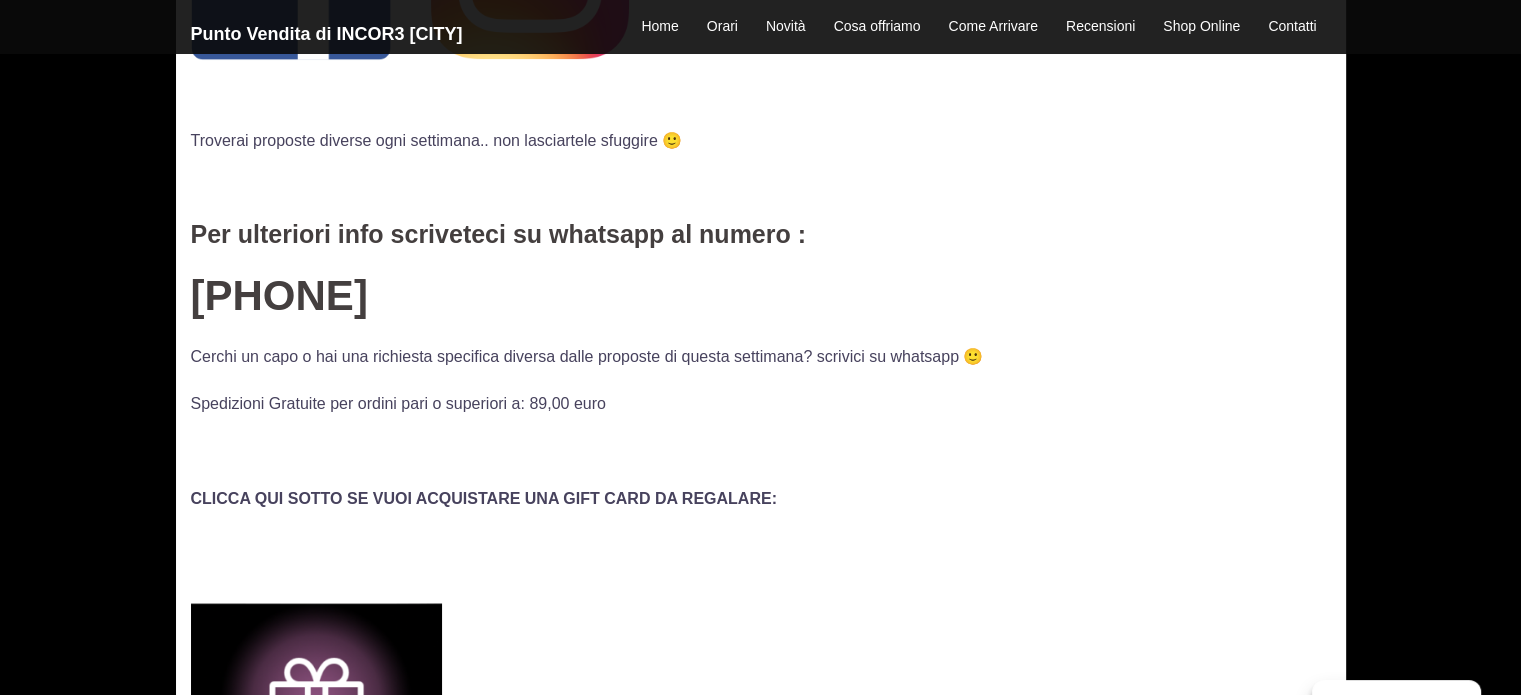 scroll, scrollTop: 203, scrollLeft: 0, axis: vertical 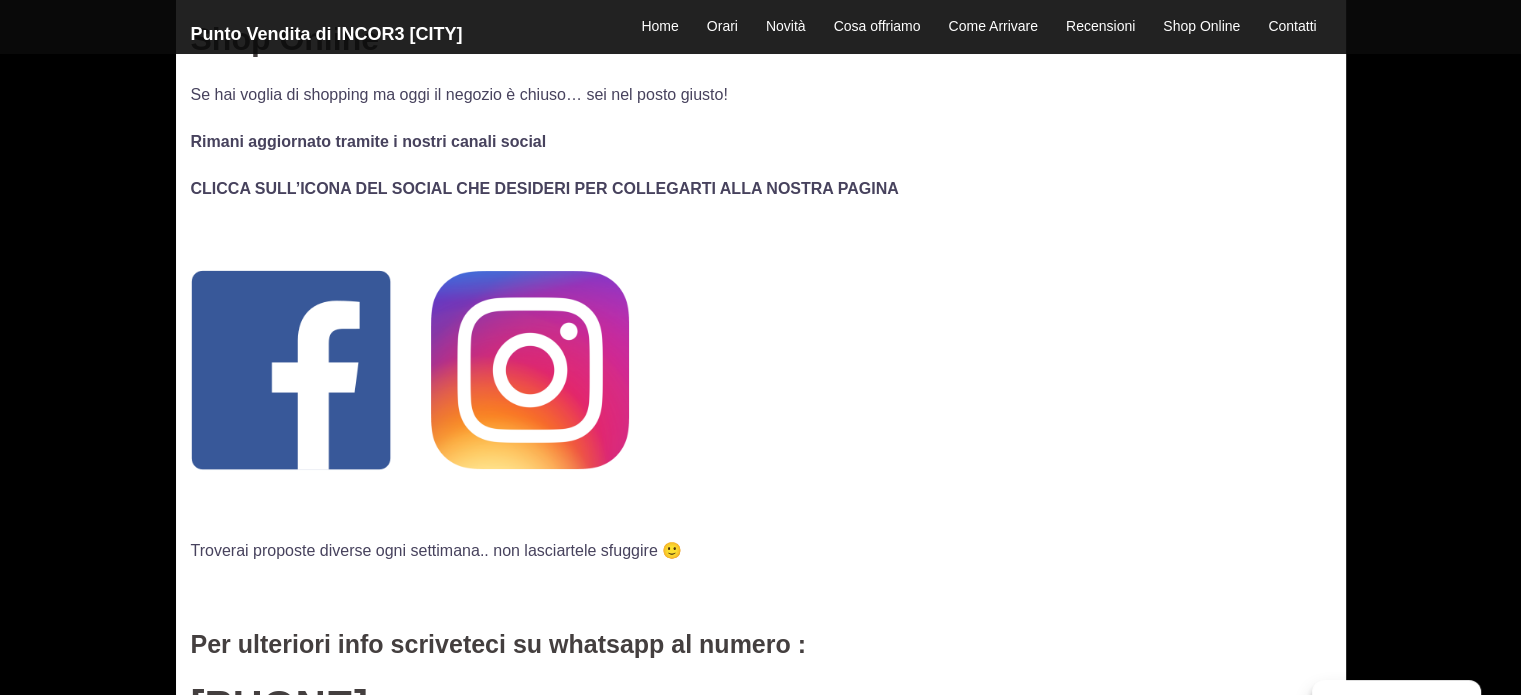 click at bounding box center (291, 370) 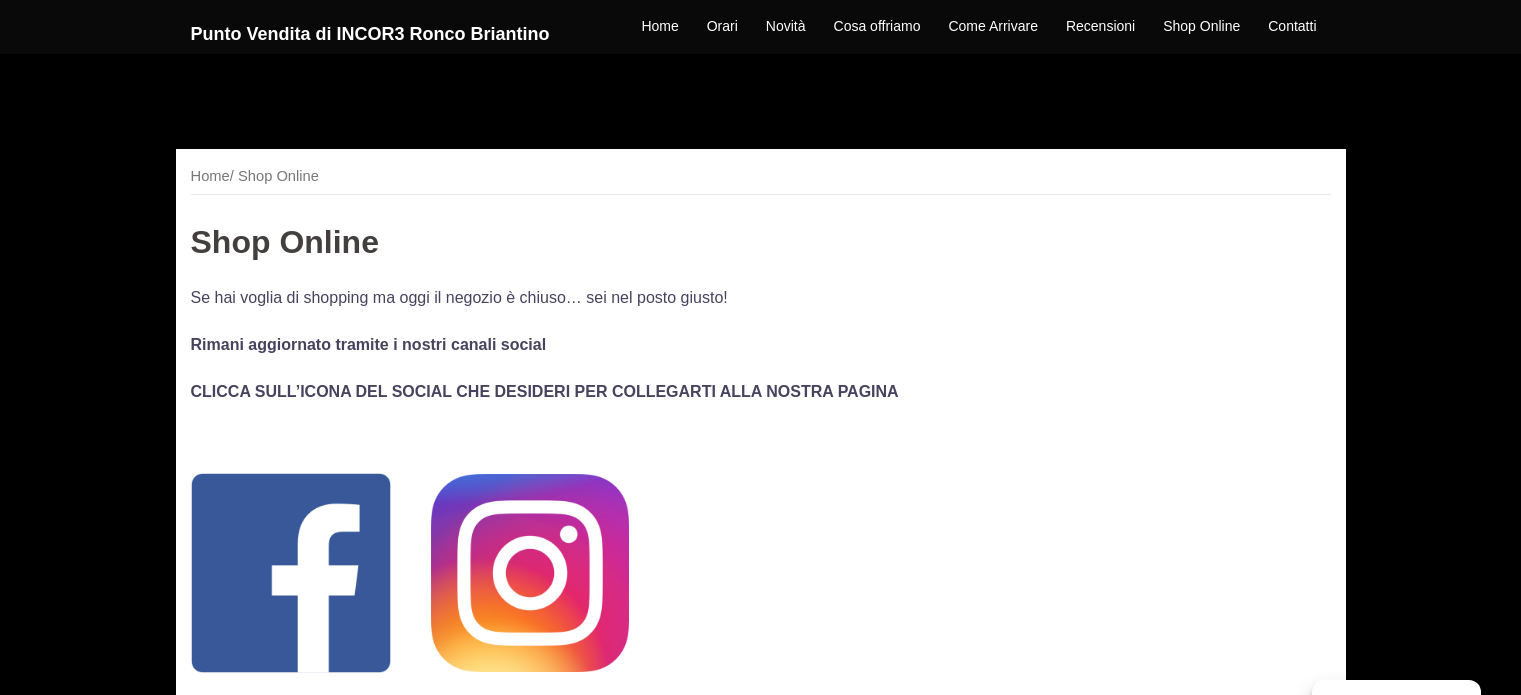 scroll, scrollTop: 203, scrollLeft: 0, axis: vertical 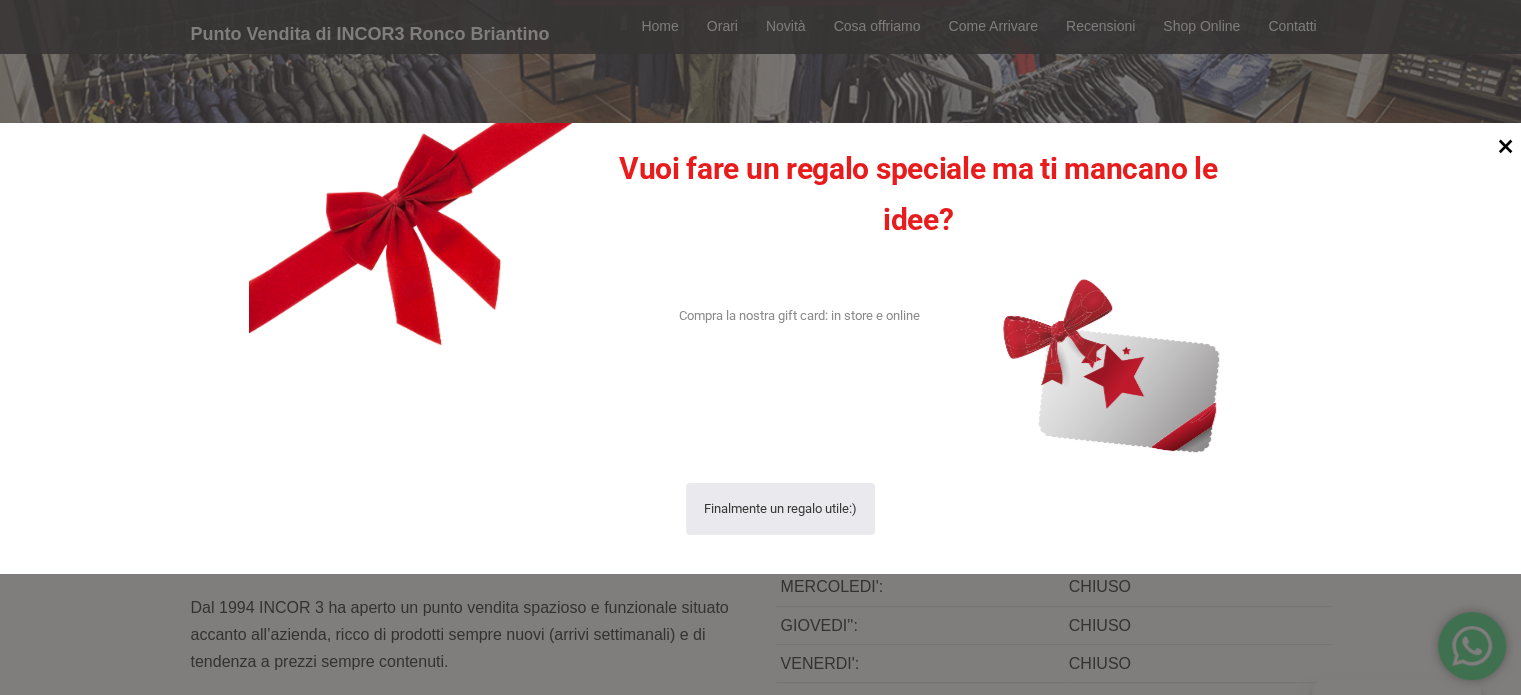 click 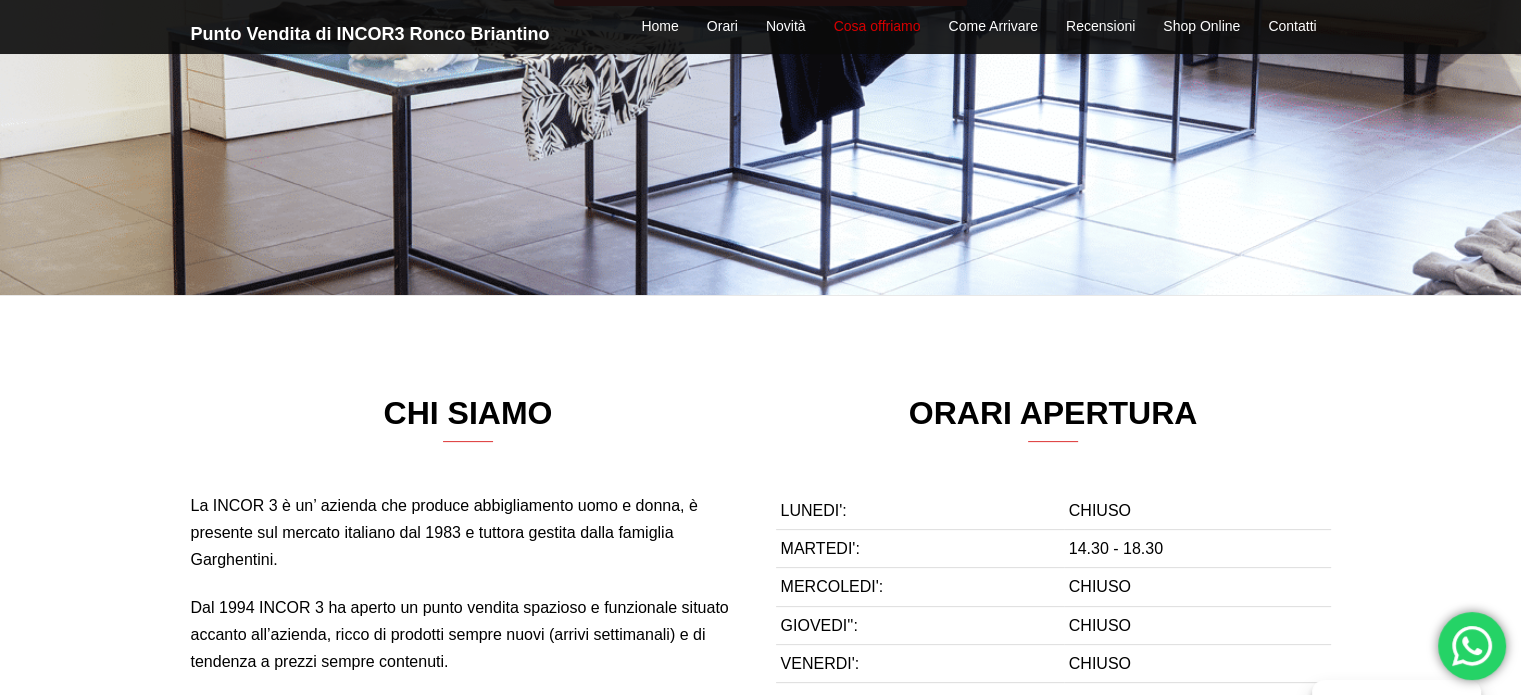 click on "Cosa offriamo" at bounding box center [877, 27] 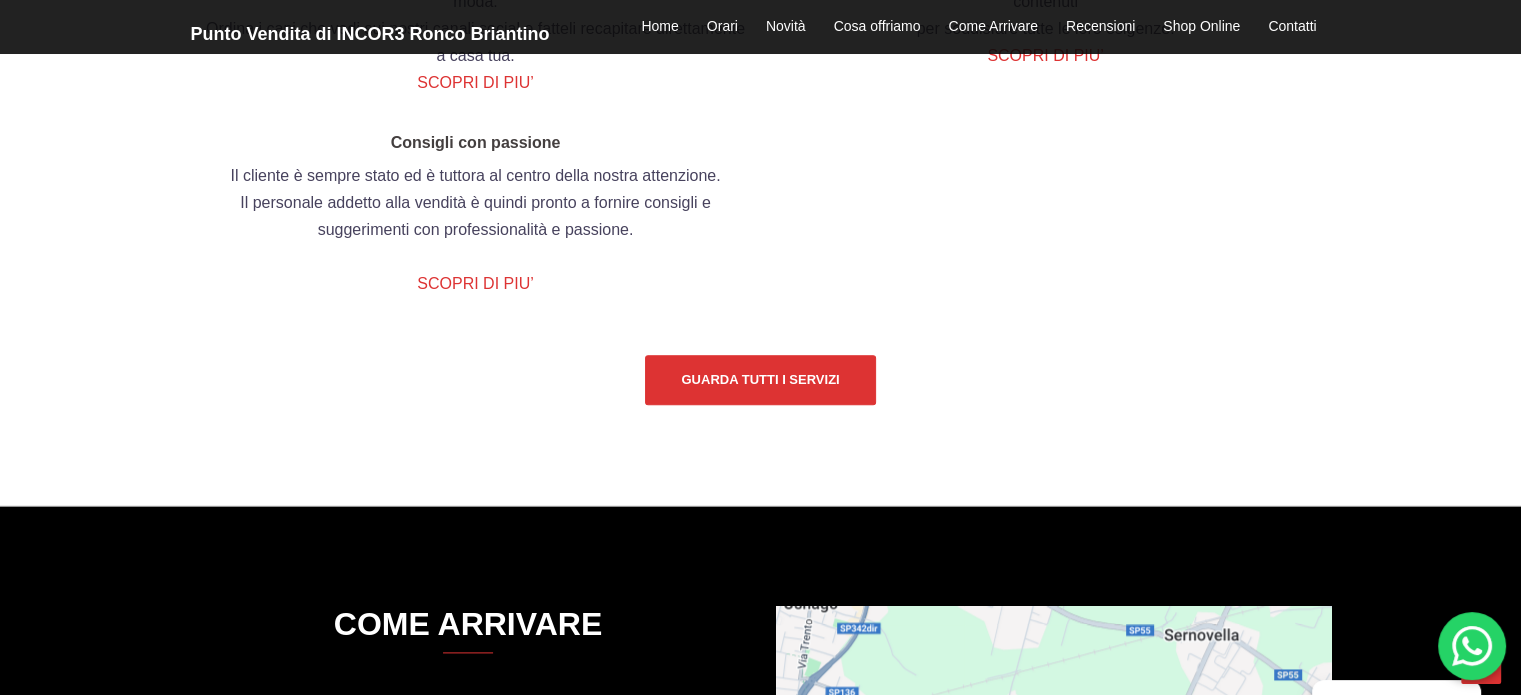 scroll, scrollTop: 1709, scrollLeft: 0, axis: vertical 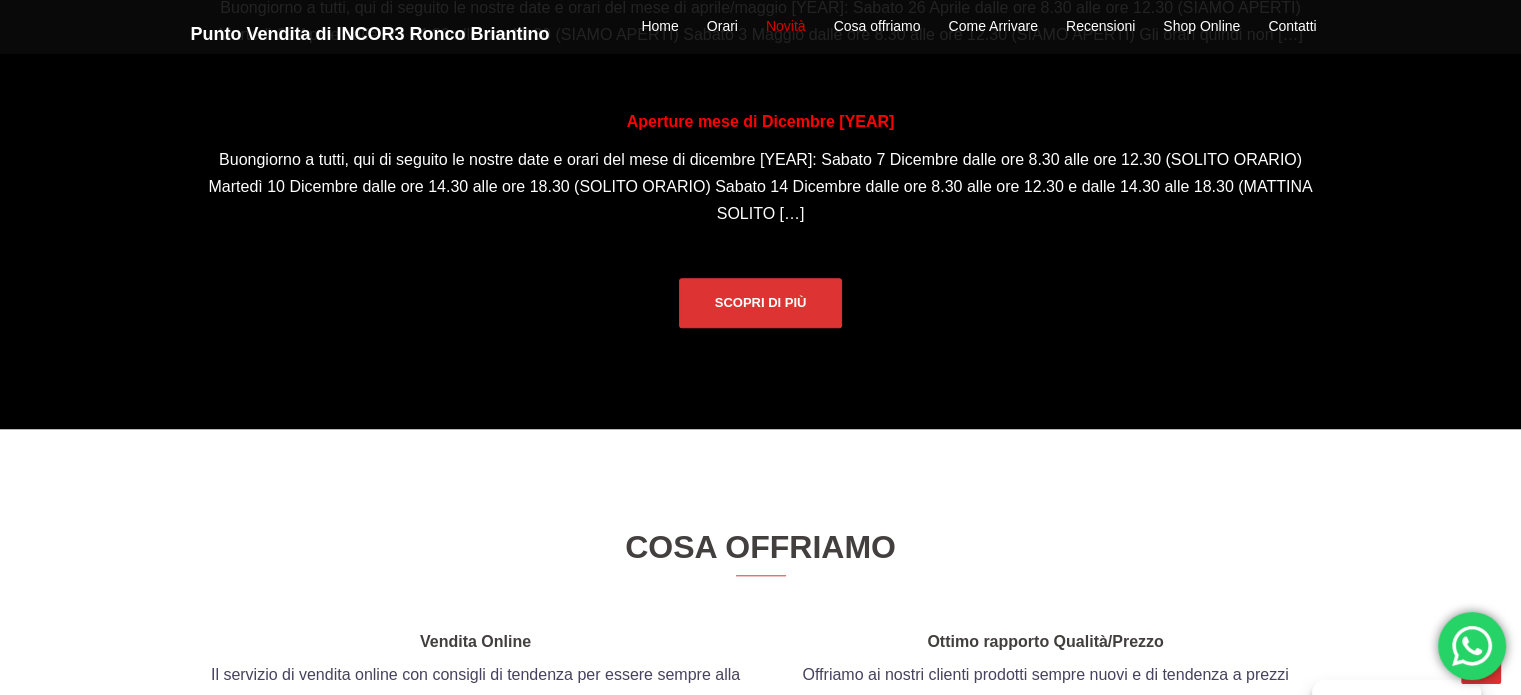 click on "Novità" at bounding box center [786, 27] 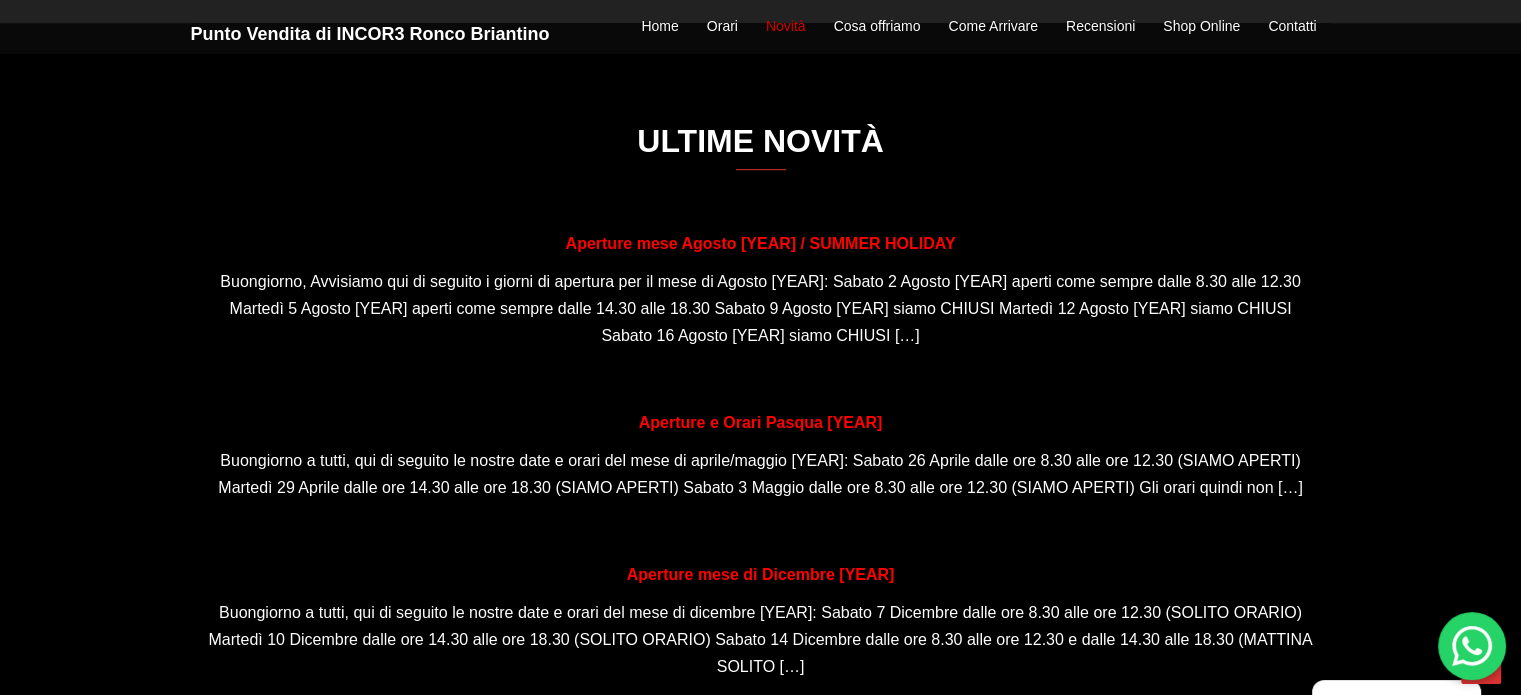 scroll, scrollTop: 1207, scrollLeft: 0, axis: vertical 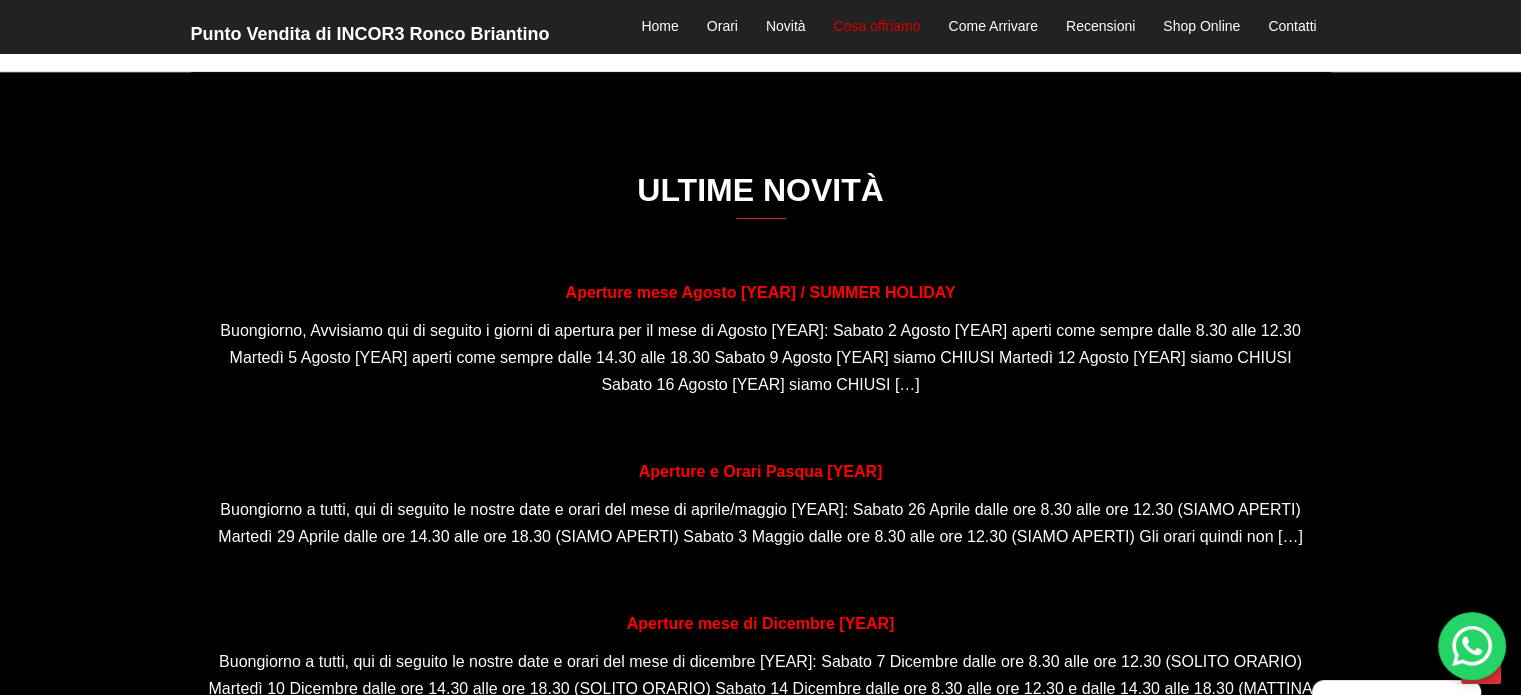click on "Cosa offriamo" at bounding box center (877, 27) 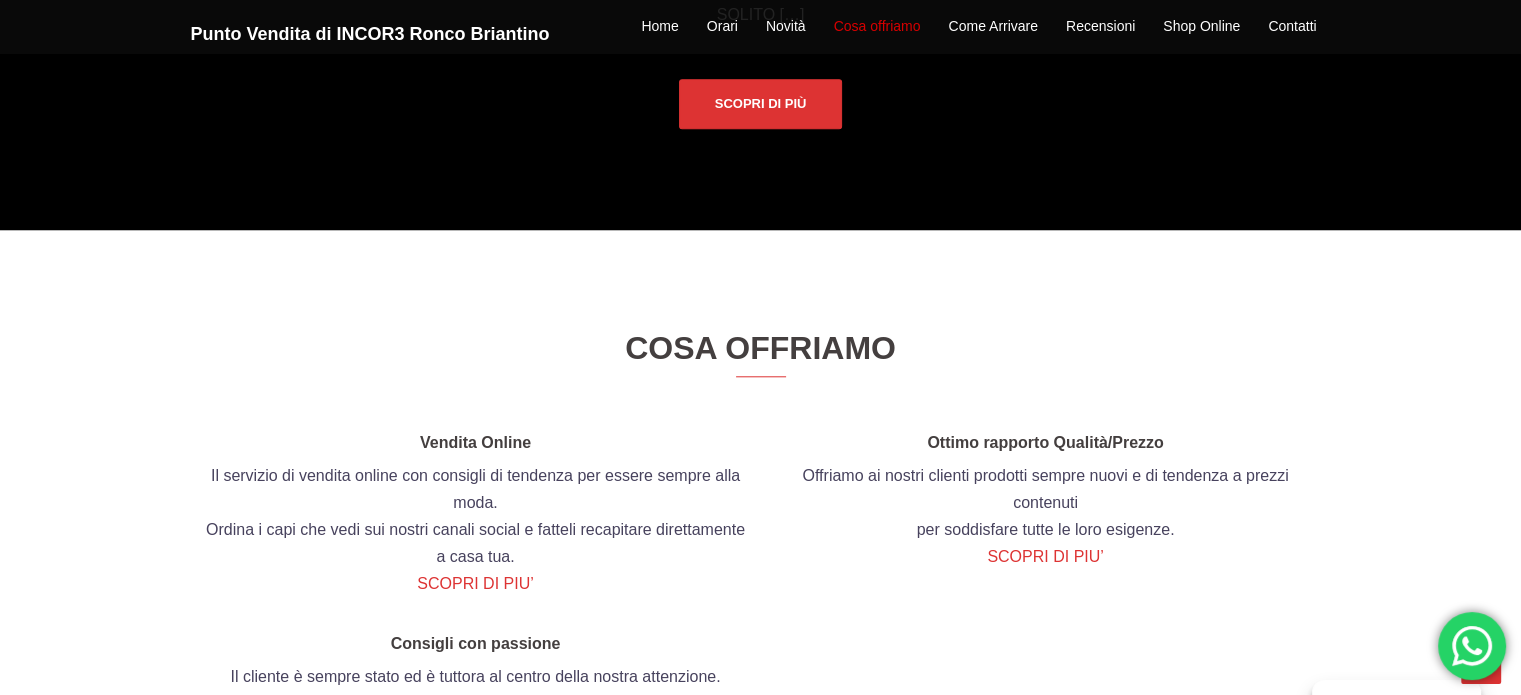 scroll, scrollTop: 2009, scrollLeft: 0, axis: vertical 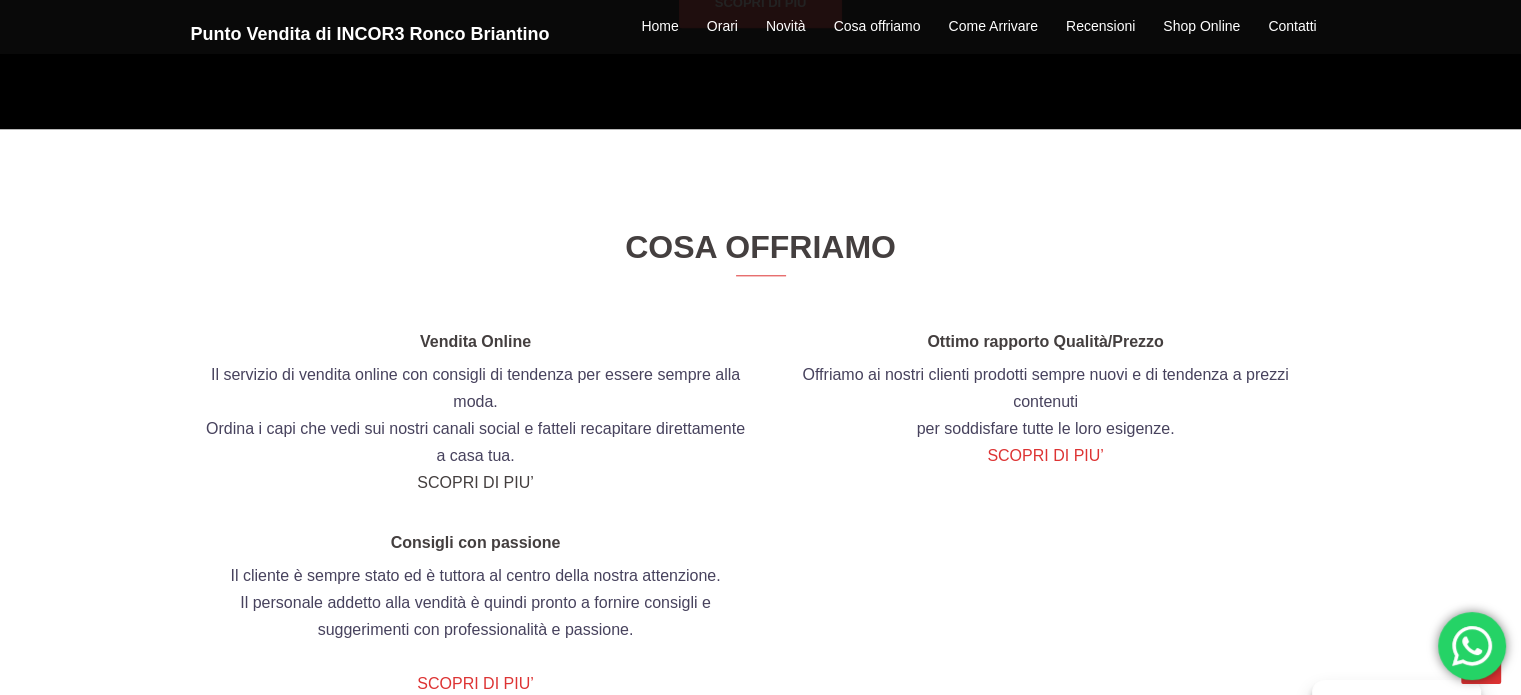 click on "SCOPRI DI PIU’" at bounding box center (475, 482) 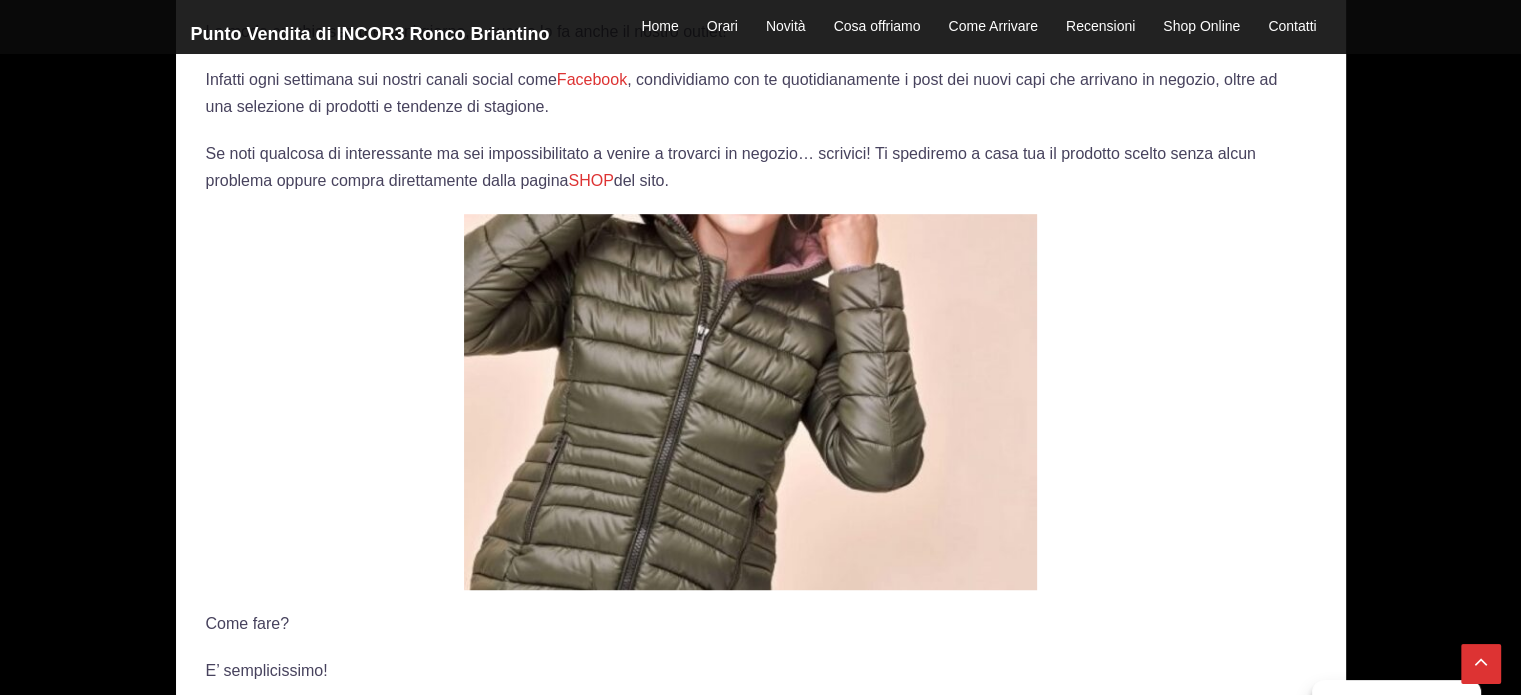 scroll, scrollTop: 800, scrollLeft: 0, axis: vertical 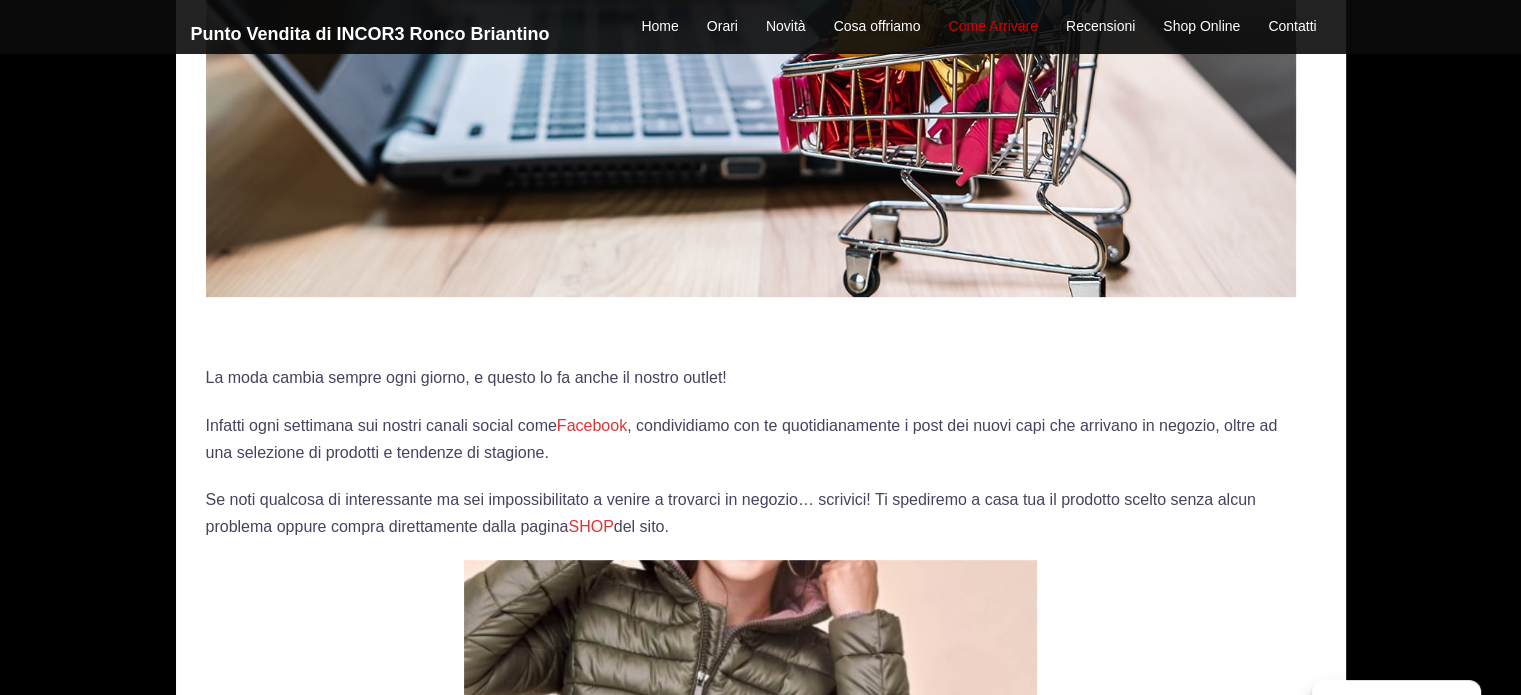 click on "Come Arrivare" at bounding box center [992, 27] 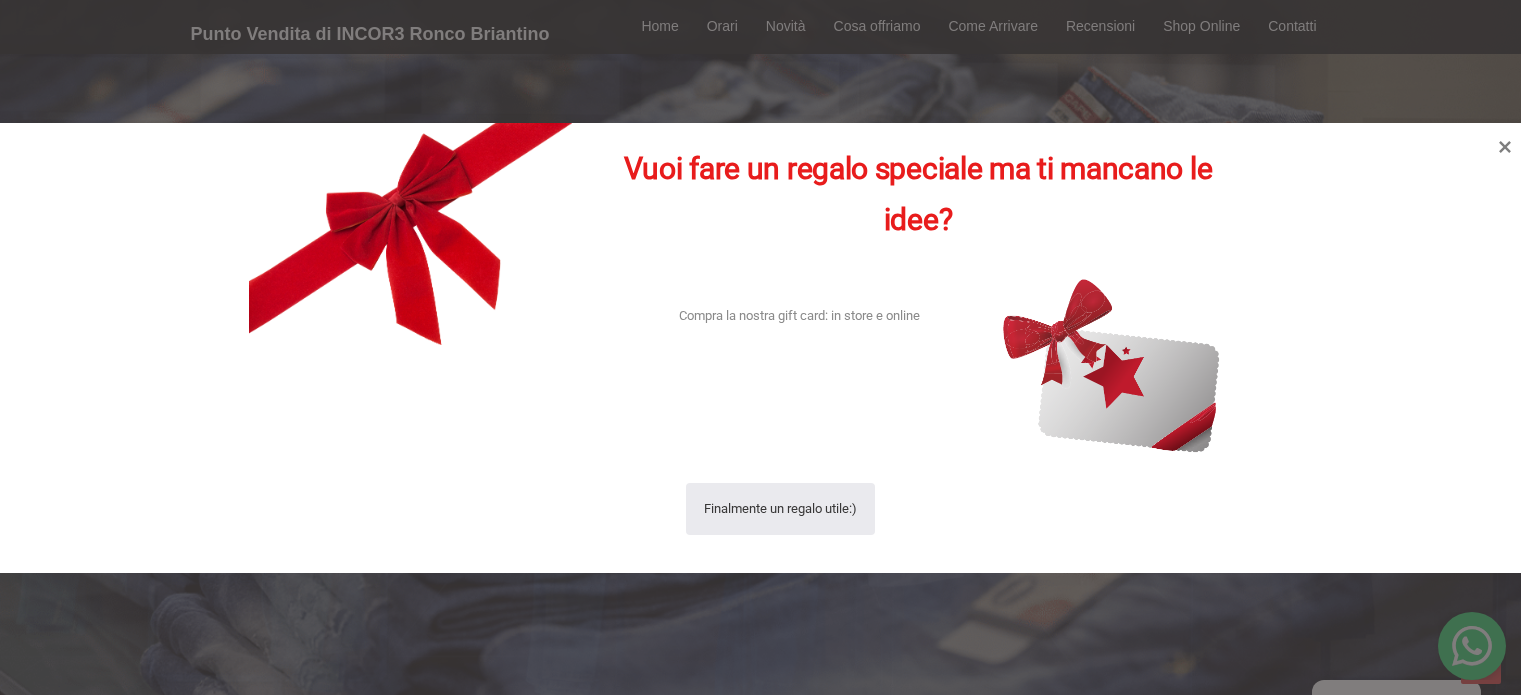 scroll, scrollTop: 2828, scrollLeft: 0, axis: vertical 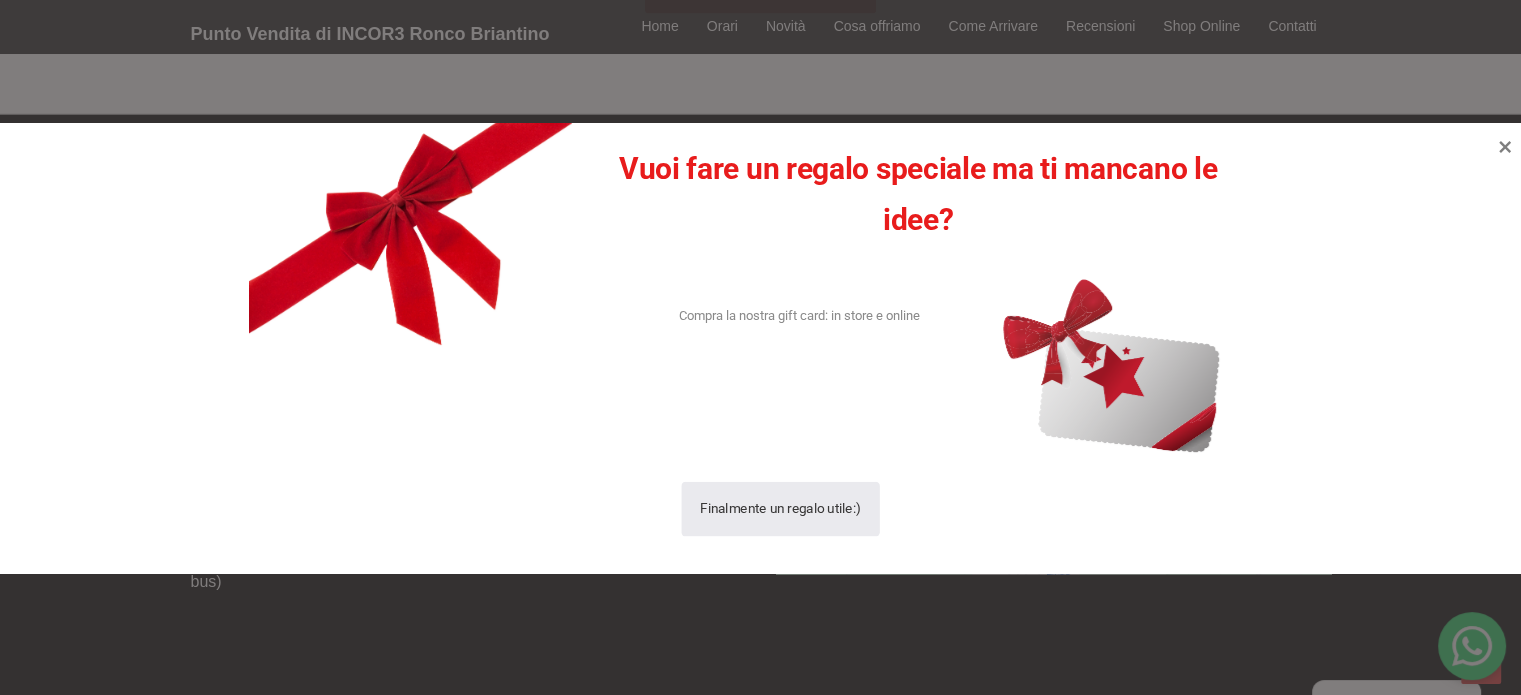 click on "Finalmente un regalo utile:)" at bounding box center [781, 508] 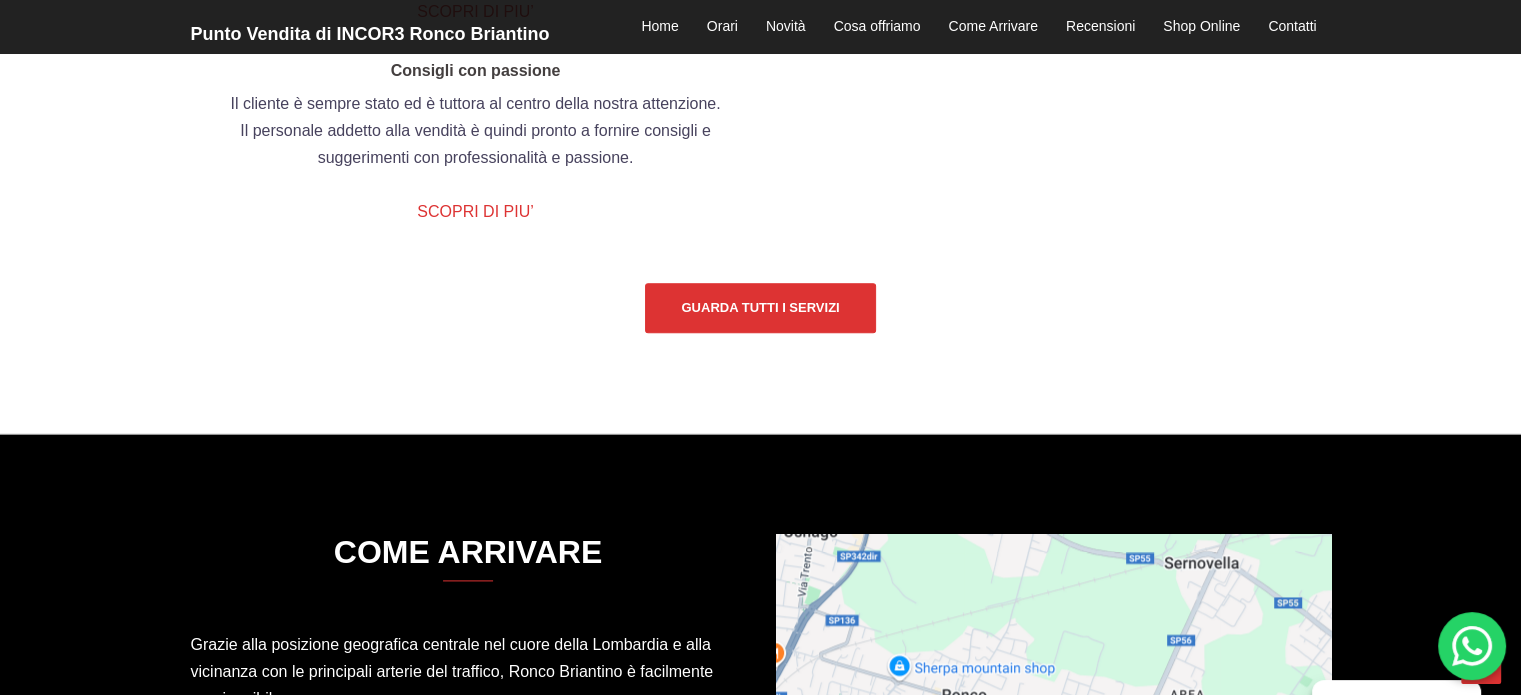 scroll, scrollTop: 2428, scrollLeft: 0, axis: vertical 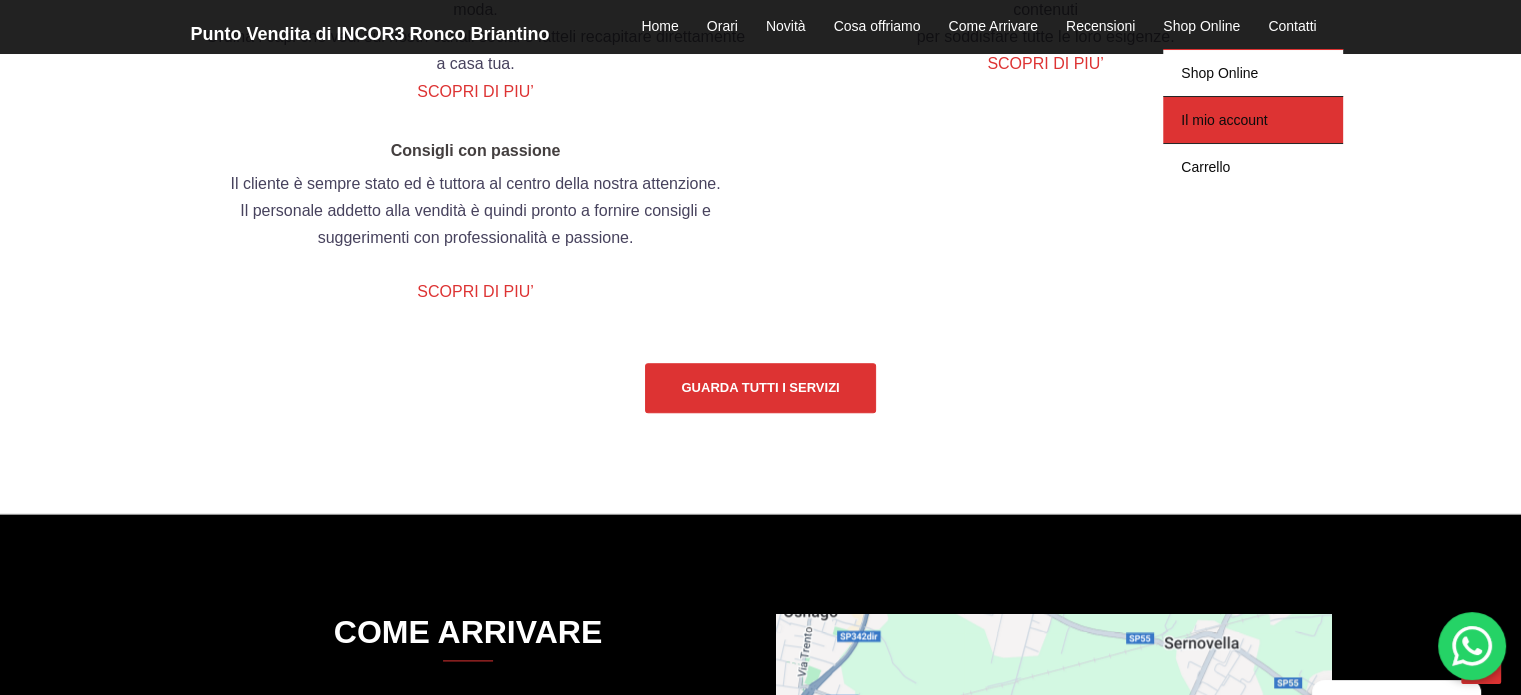 click on "Il mio account" at bounding box center [1253, 119] 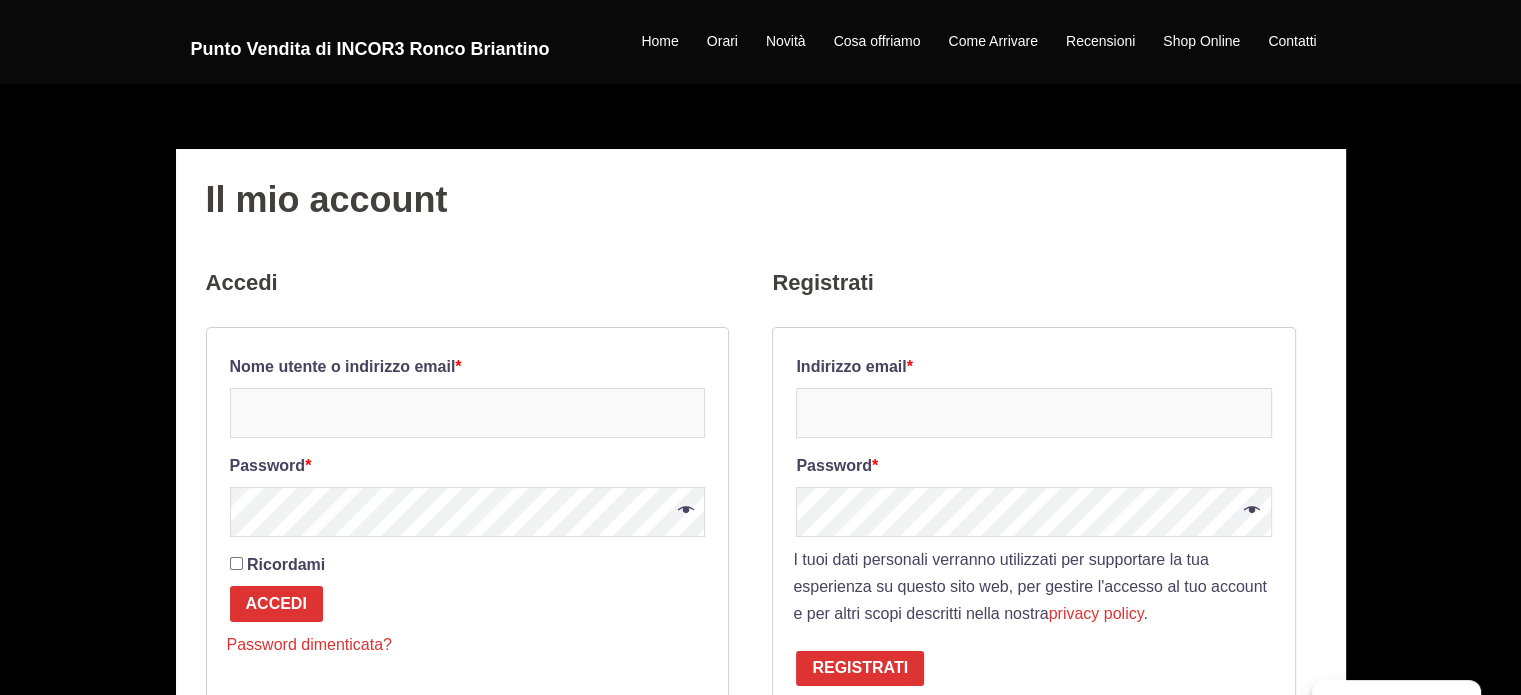 scroll, scrollTop: 200, scrollLeft: 0, axis: vertical 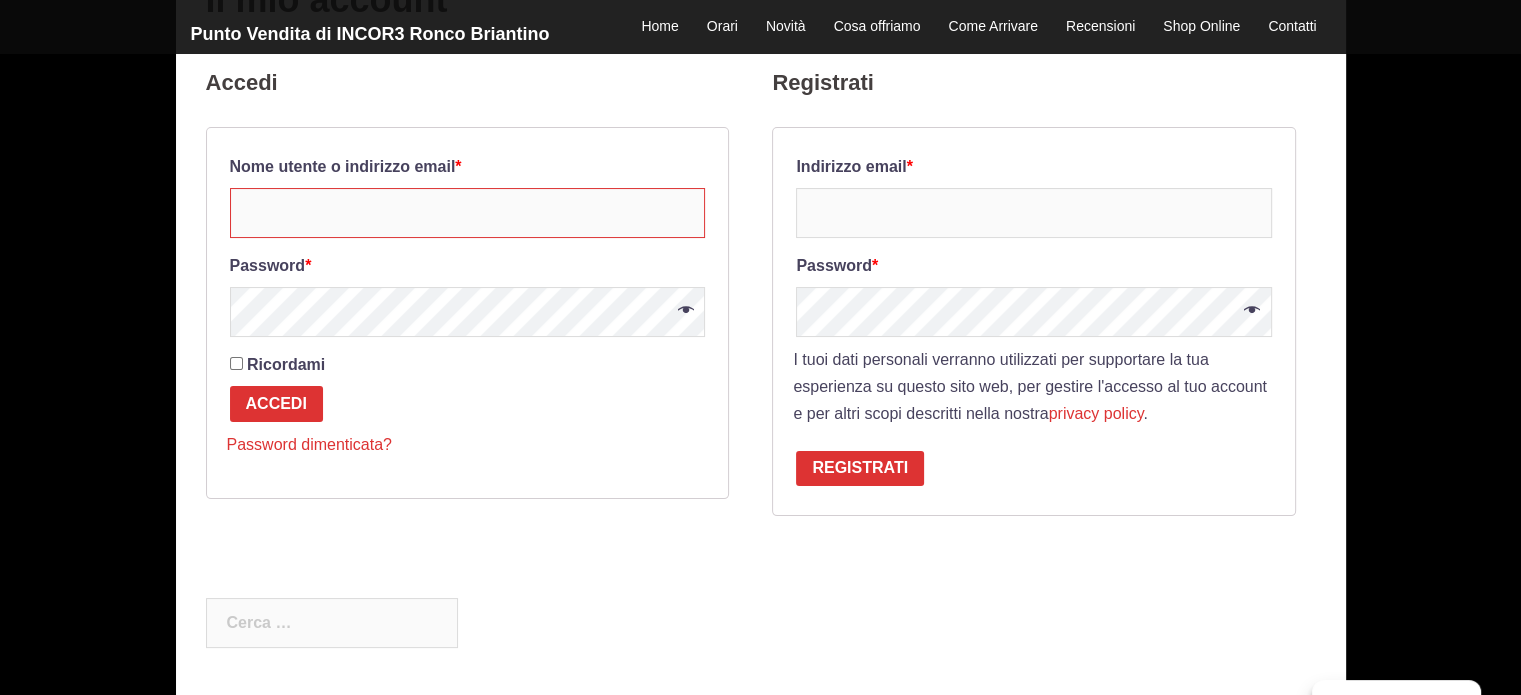 click on "Nome utente o indirizzo email  *" at bounding box center (467, 213) 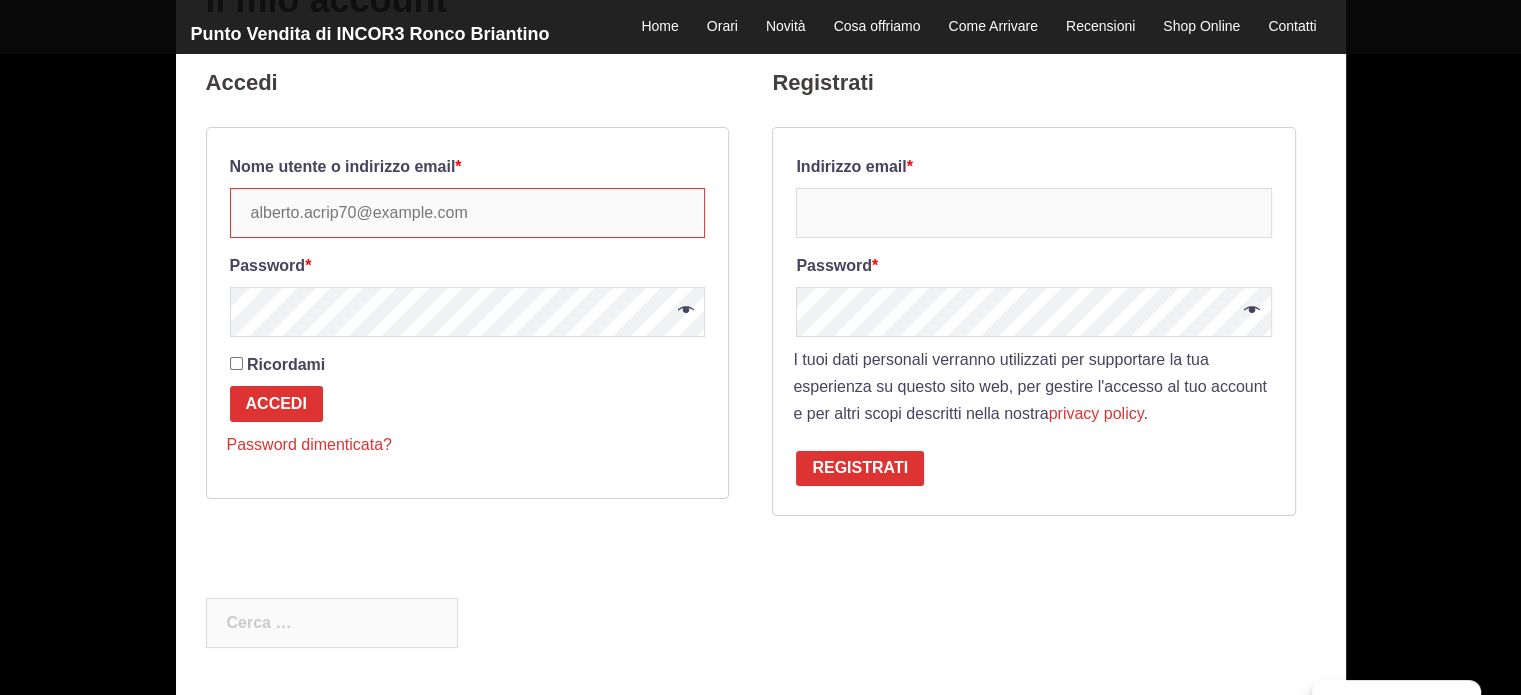 type on "alberto.acrip70@gmail.com" 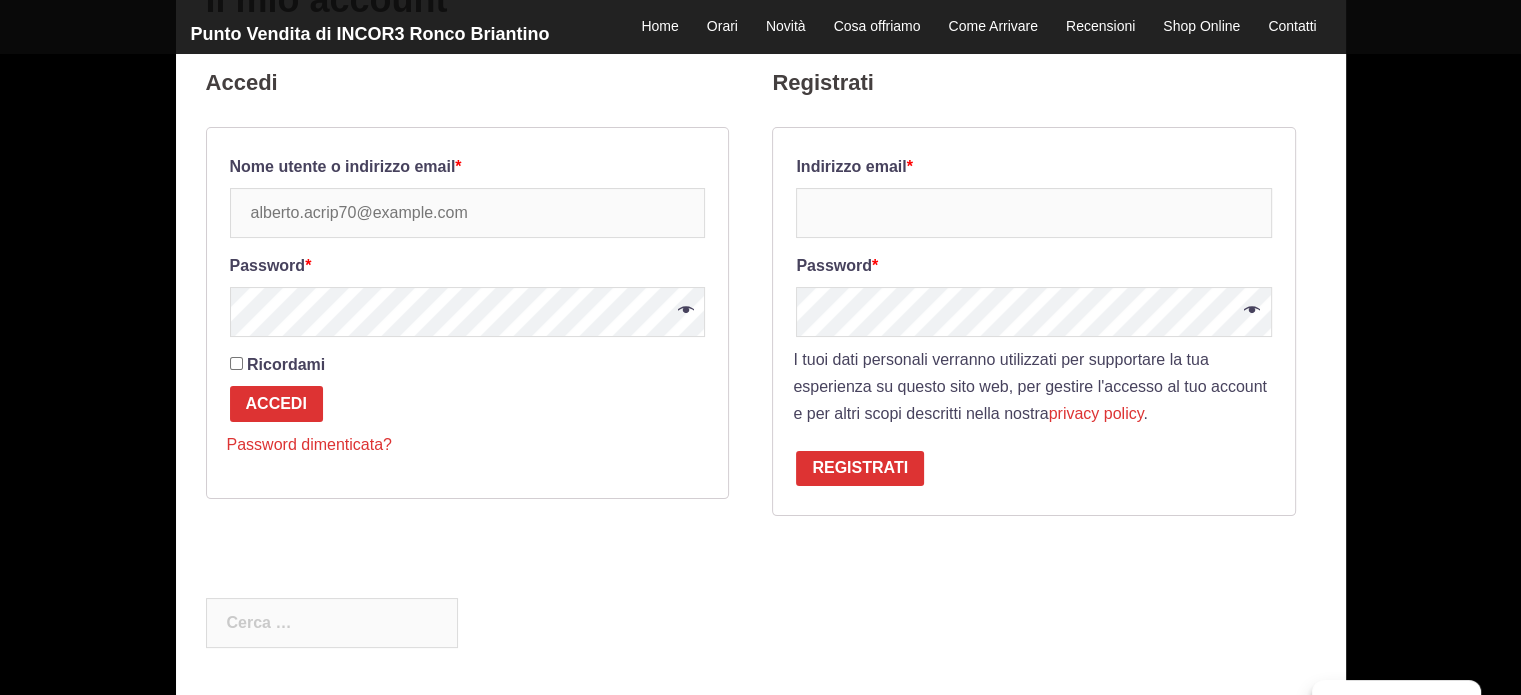 click at bounding box center (681, 311) 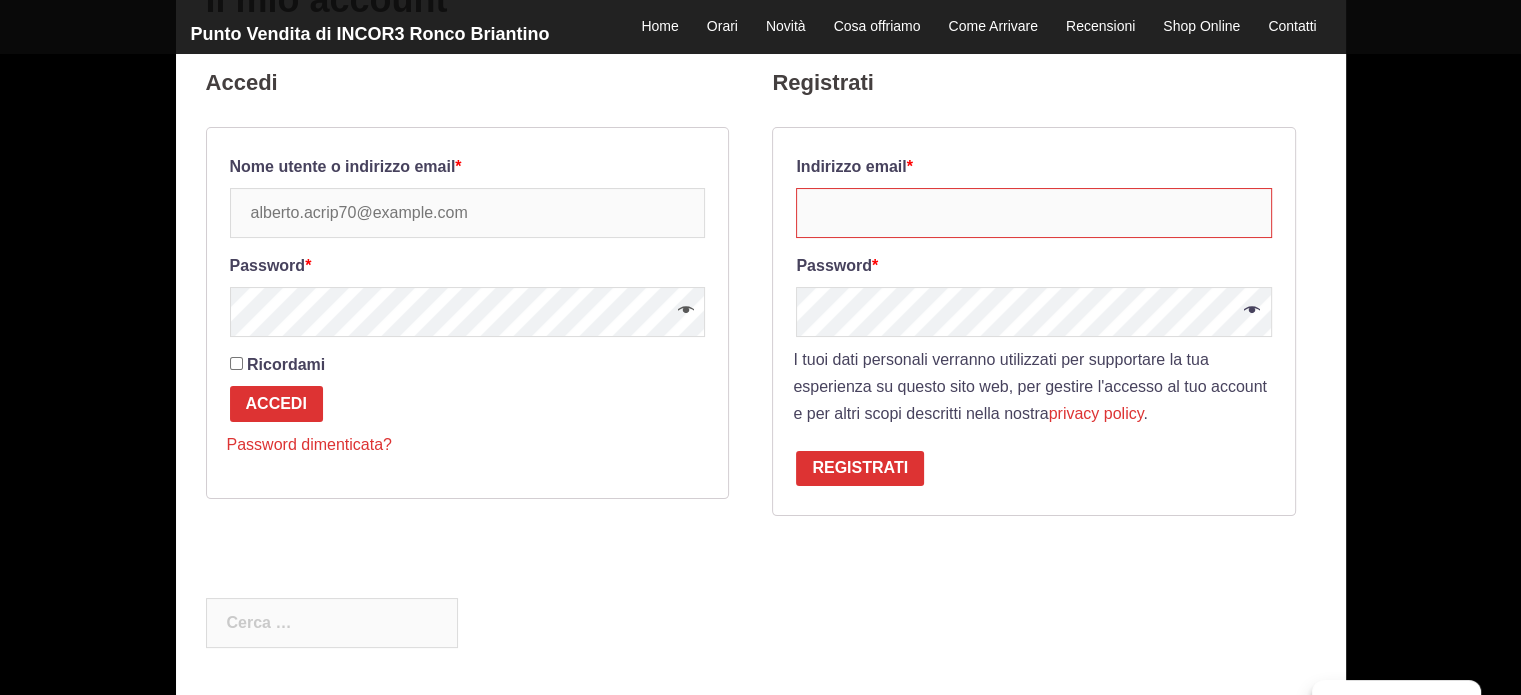 click on "Indirizzo email  *" at bounding box center [1033, 213] 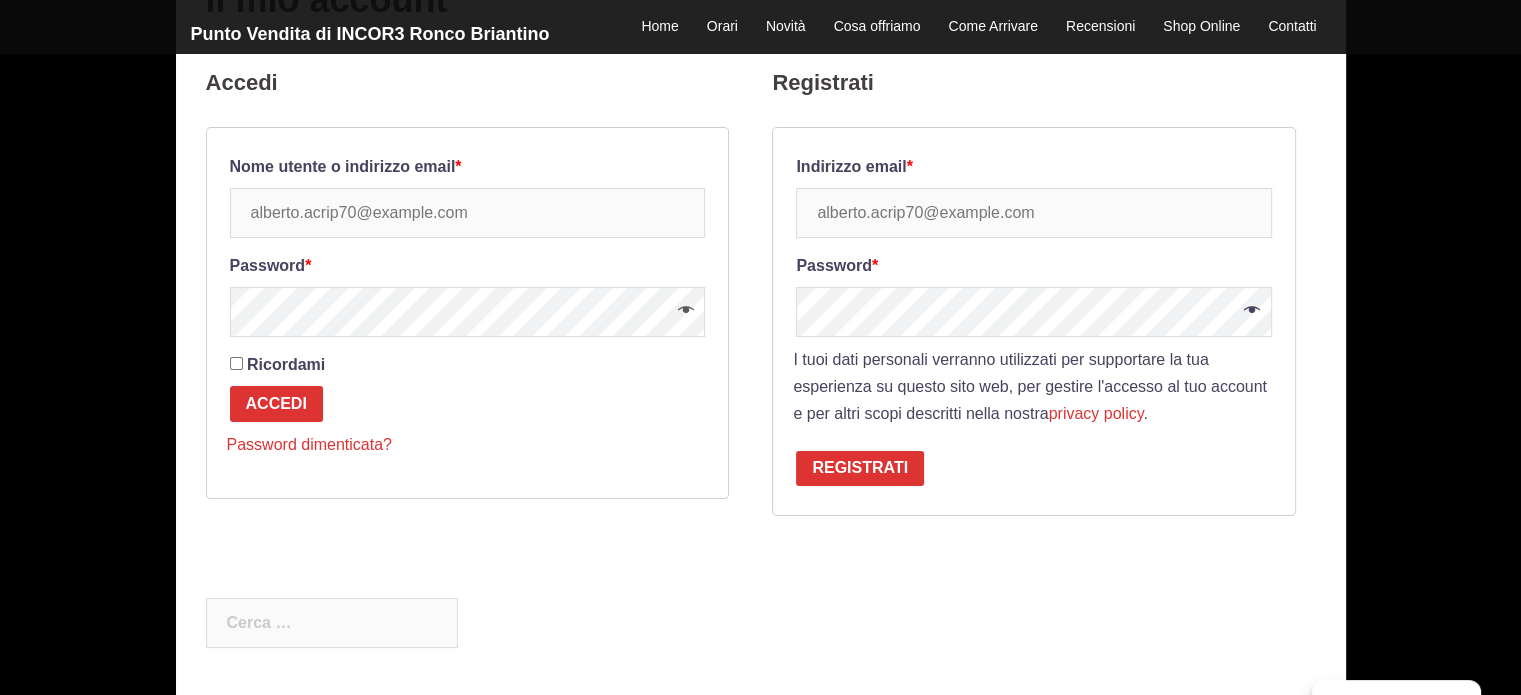 click at bounding box center [1247, 311] 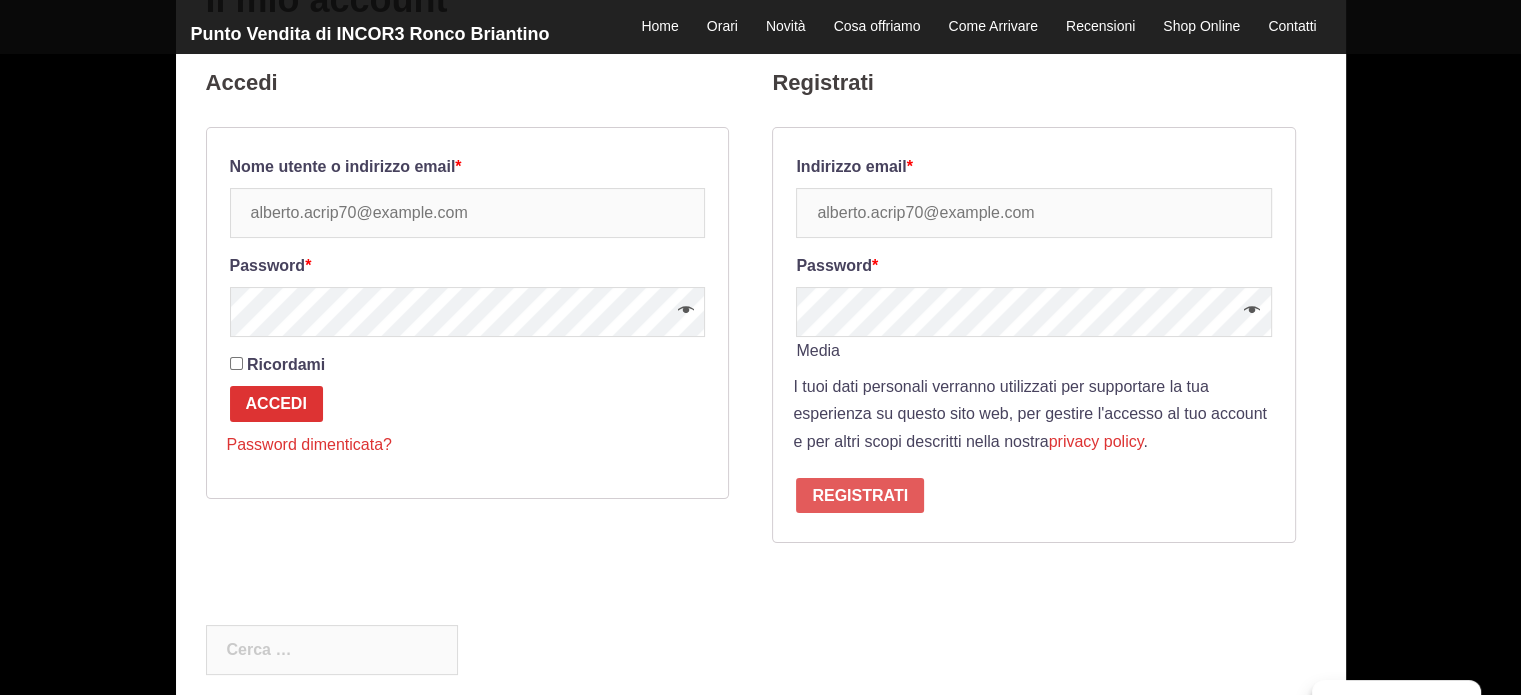 click on "Registrati" at bounding box center [860, 496] 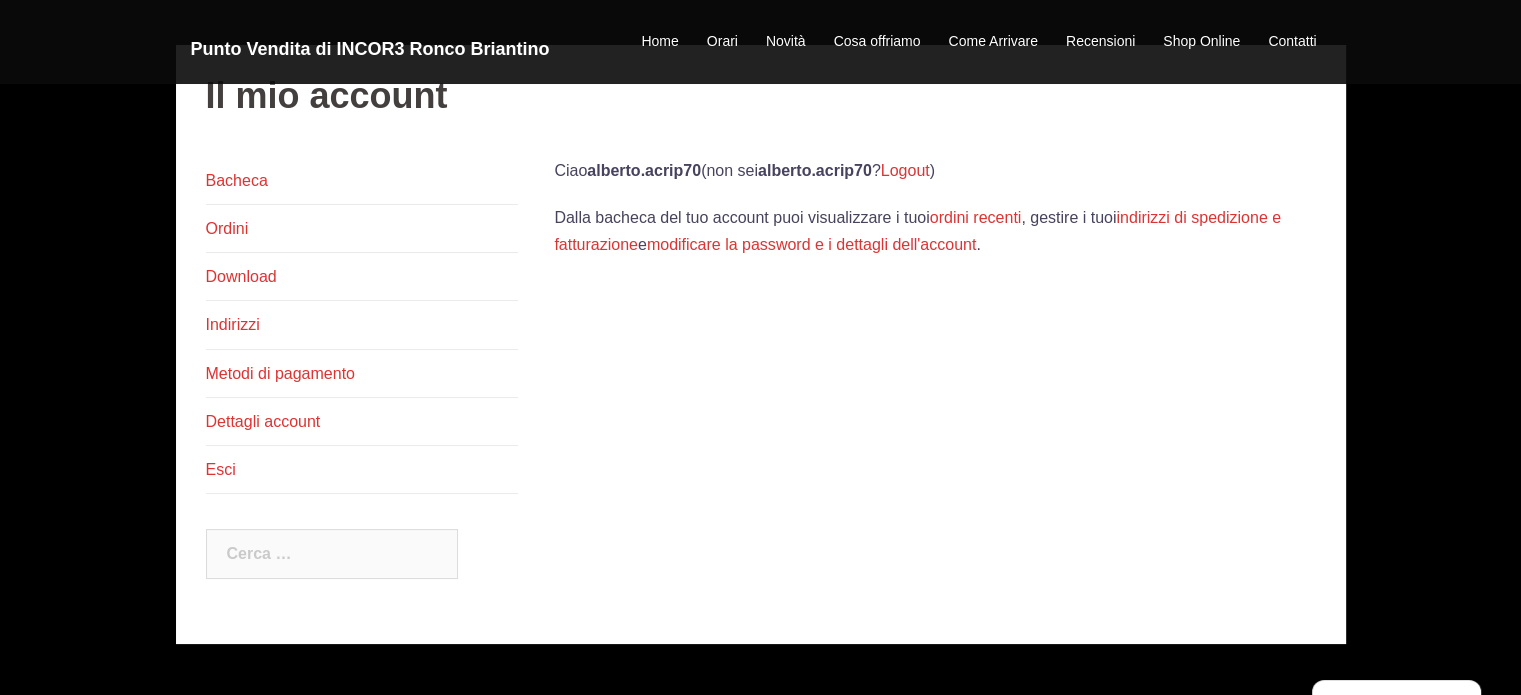 scroll, scrollTop: 200, scrollLeft: 0, axis: vertical 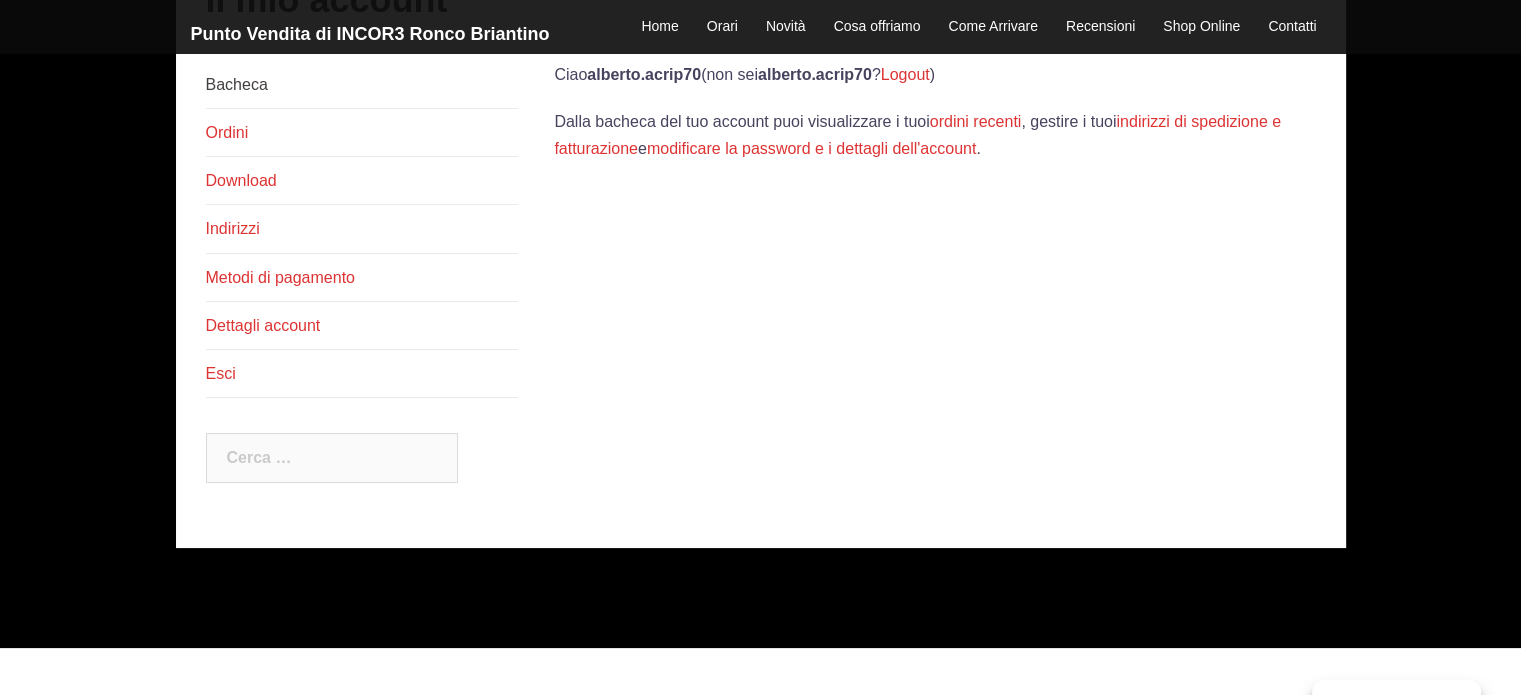 click on "Bacheca" at bounding box center (237, 84) 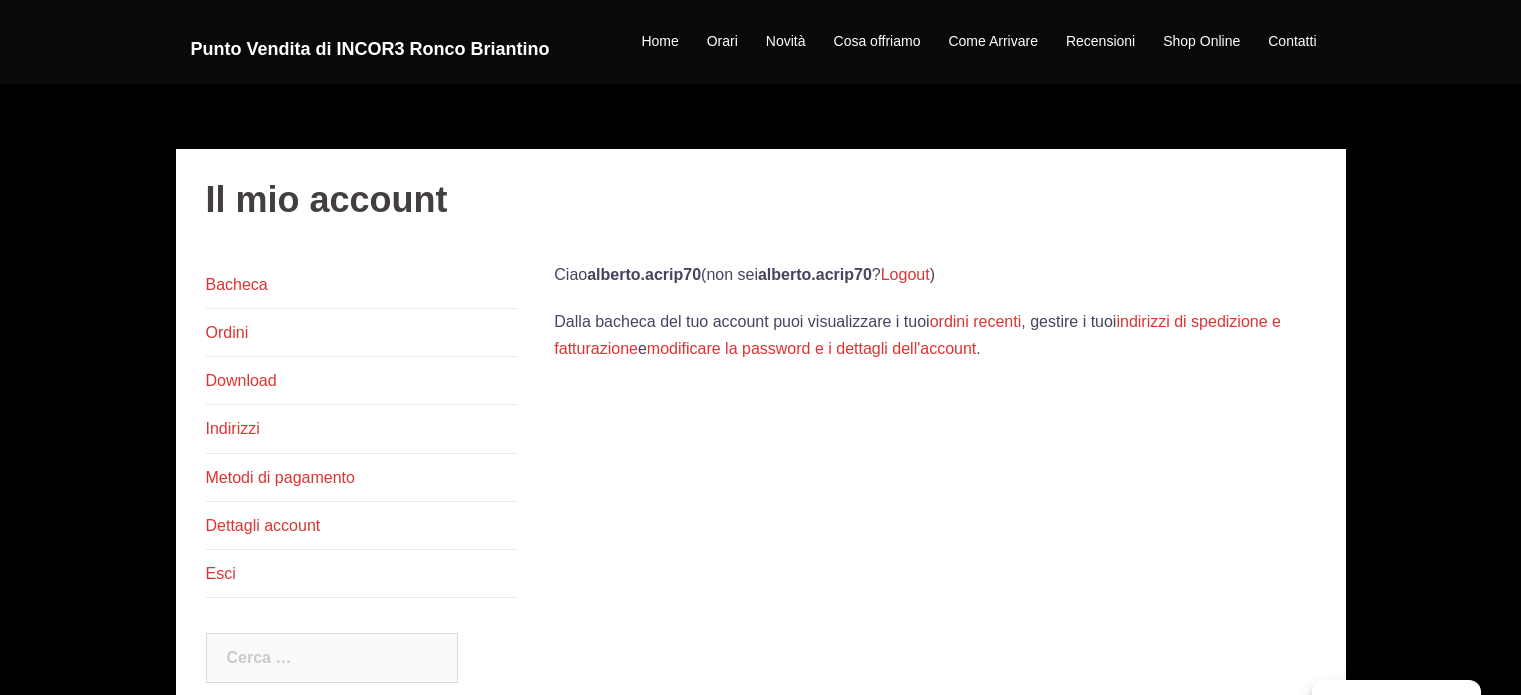 scroll, scrollTop: 0, scrollLeft: 0, axis: both 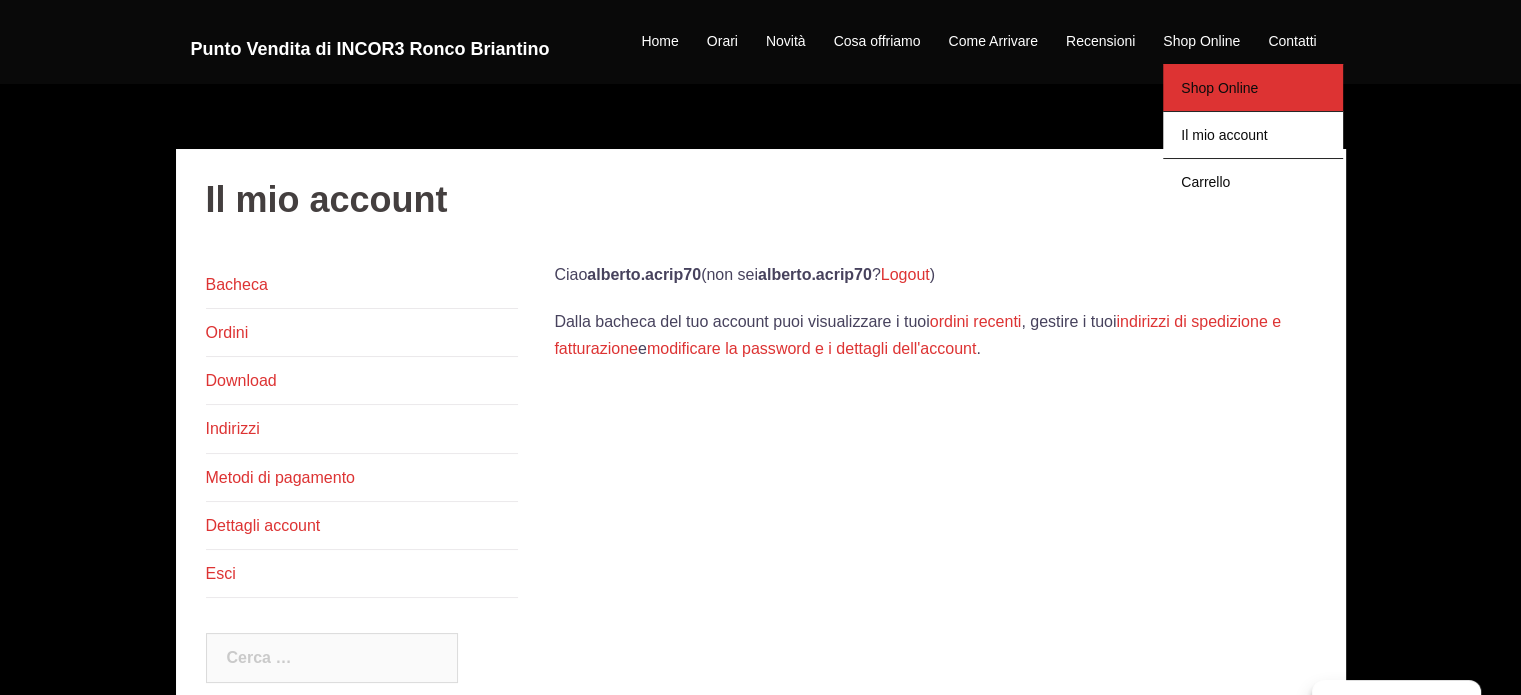 click on "Shop Online" at bounding box center [1253, 87] 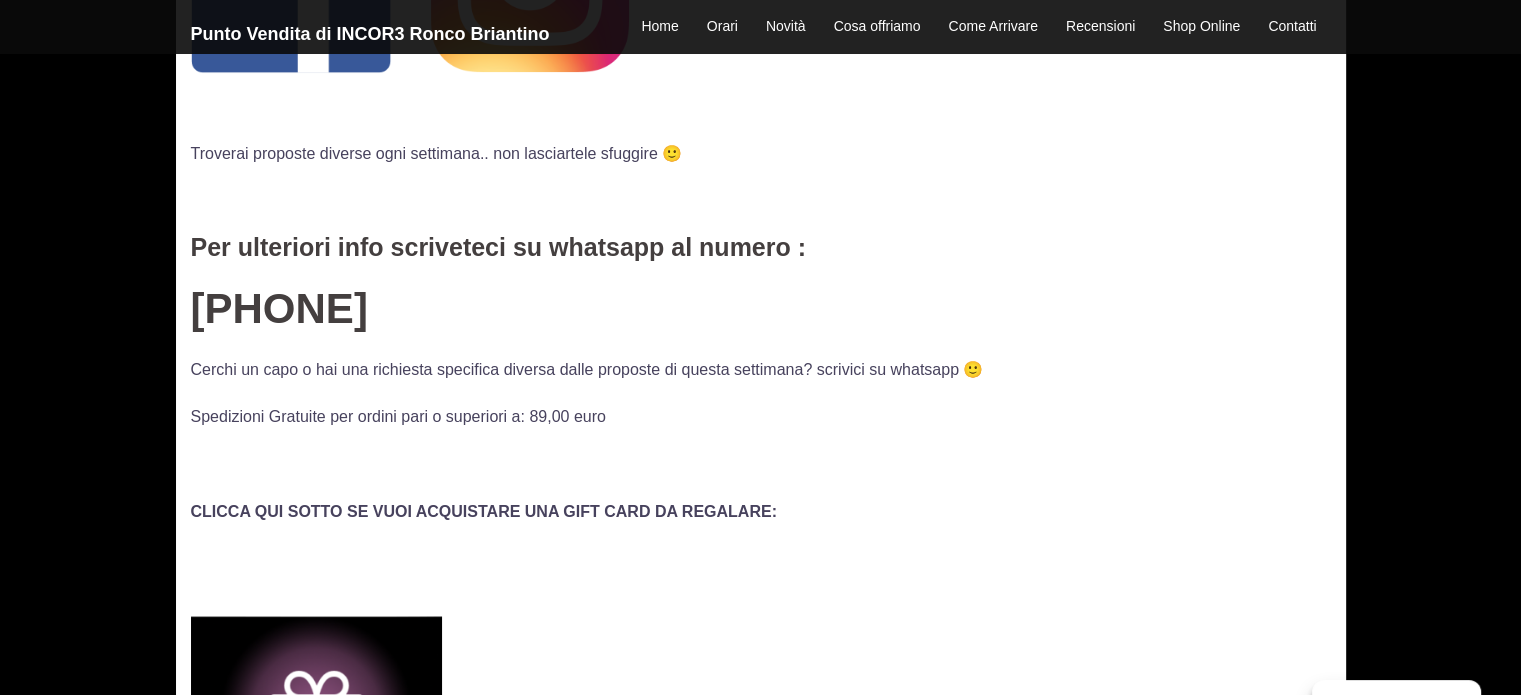 scroll, scrollTop: 100, scrollLeft: 0, axis: vertical 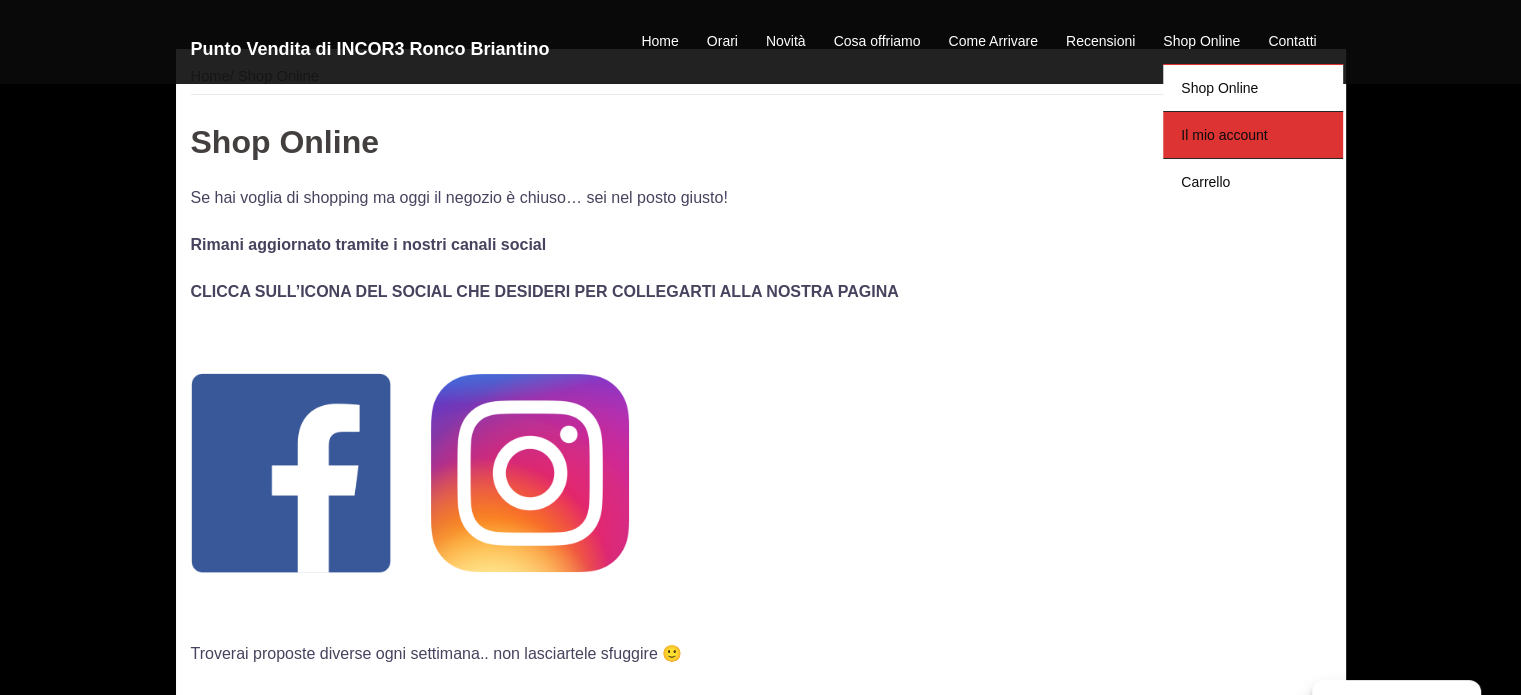 click on "Il mio account" at bounding box center (1253, 134) 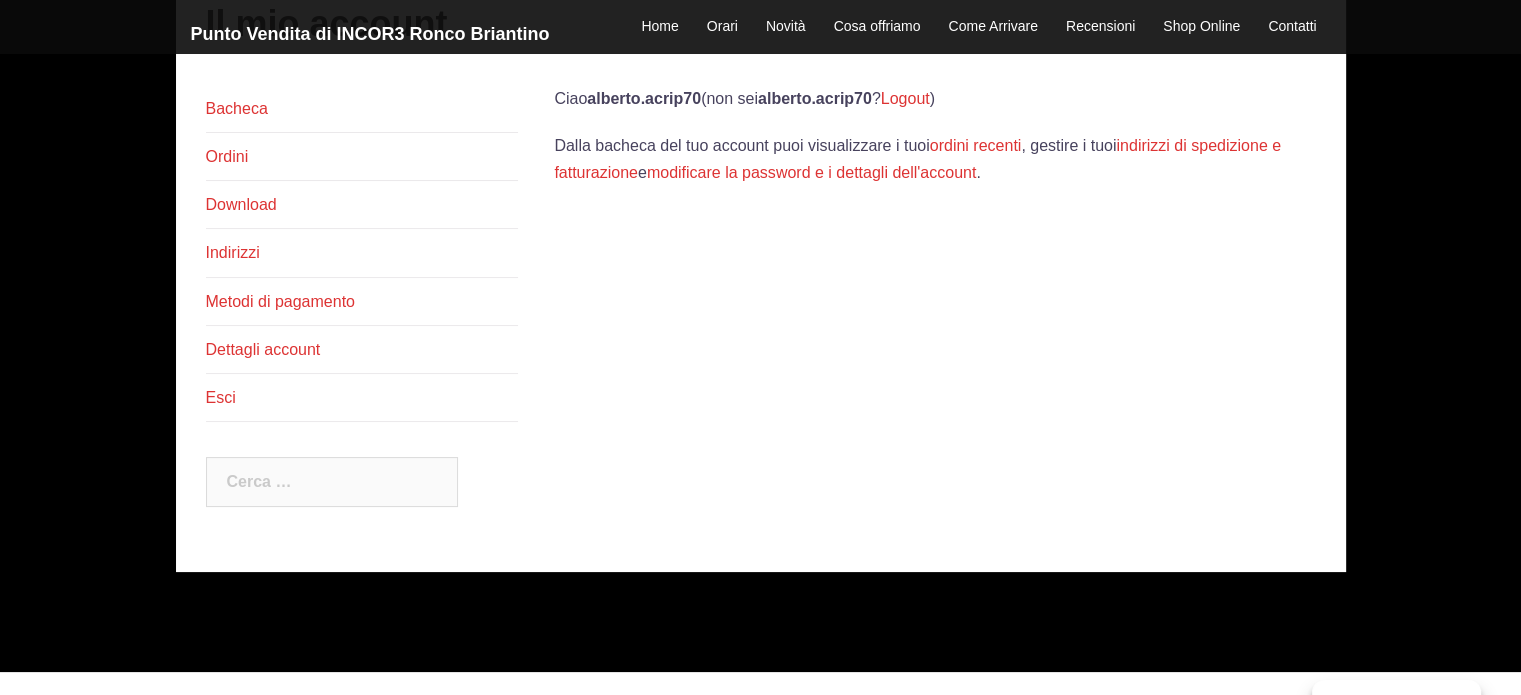 scroll, scrollTop: 200, scrollLeft: 0, axis: vertical 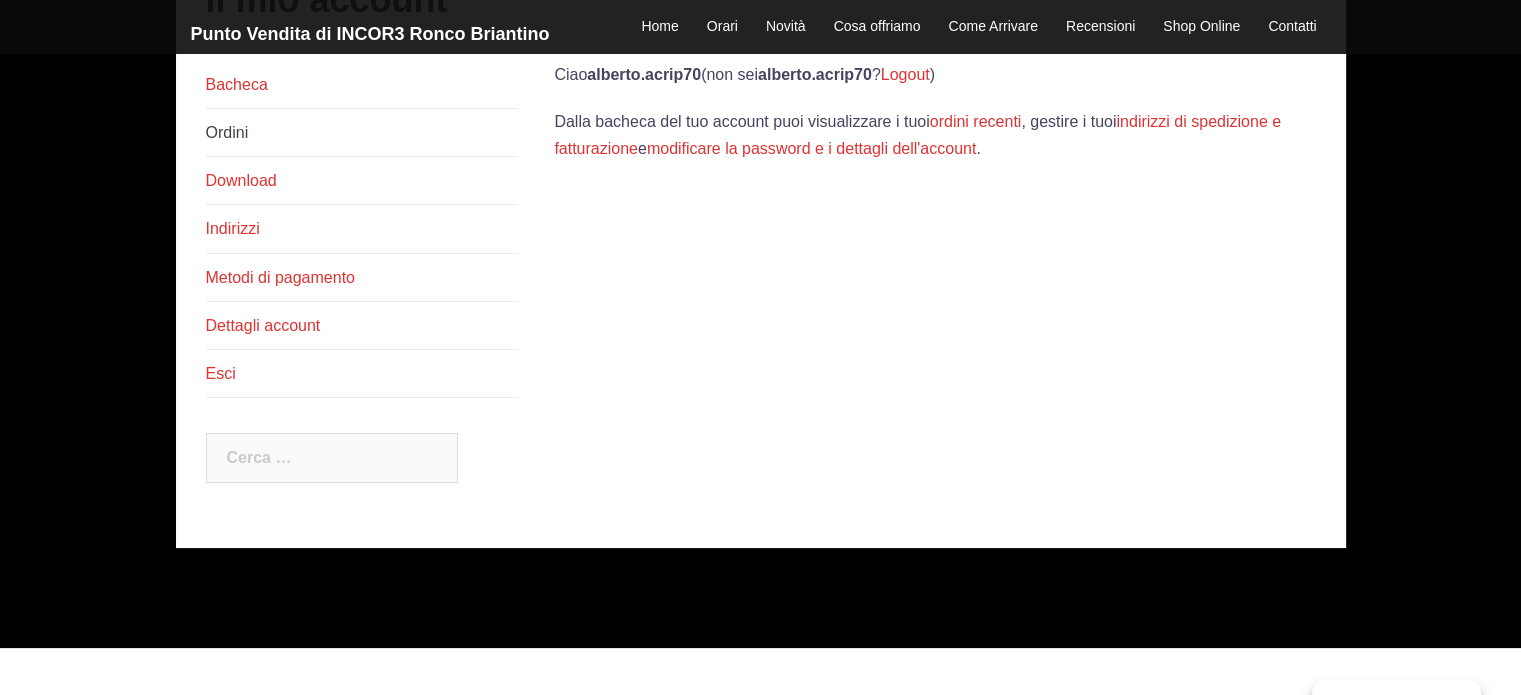 click on "Ordini" at bounding box center (227, 132) 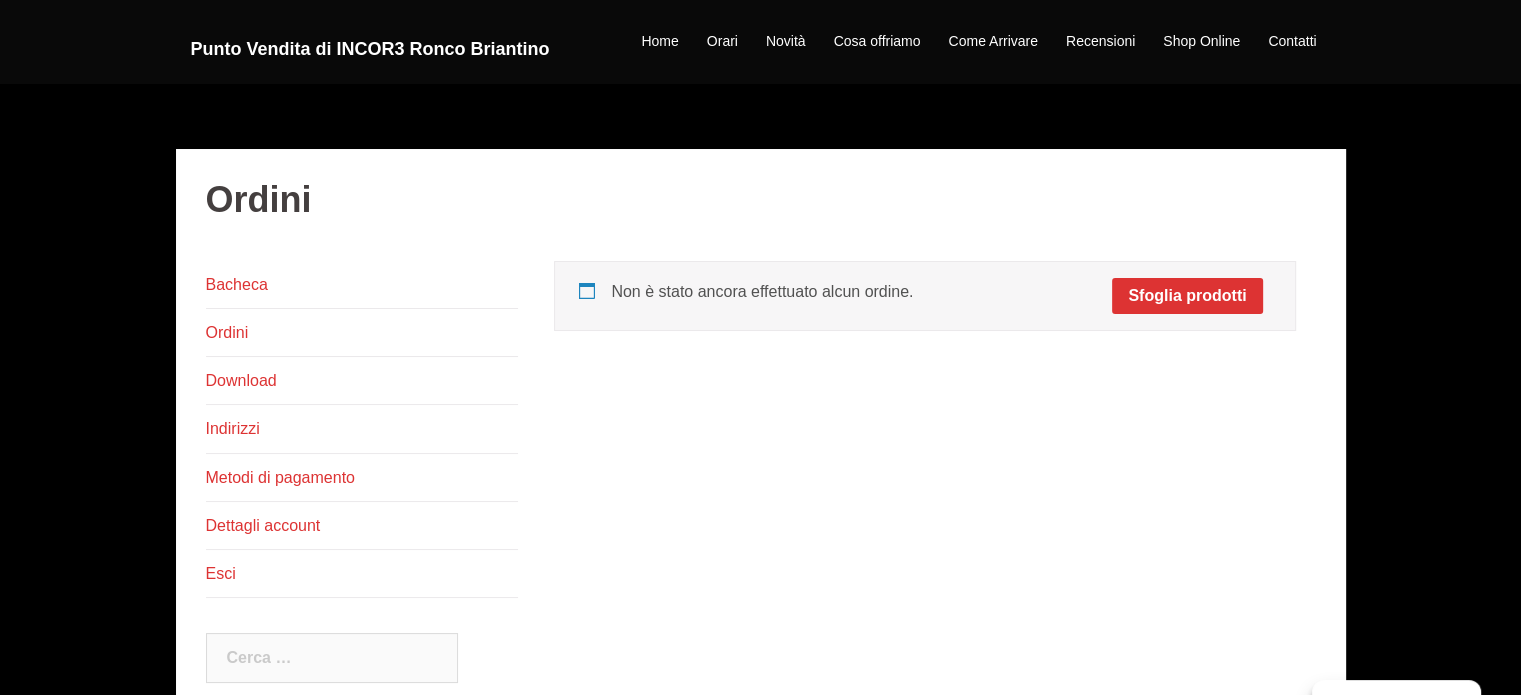 scroll, scrollTop: 0, scrollLeft: 0, axis: both 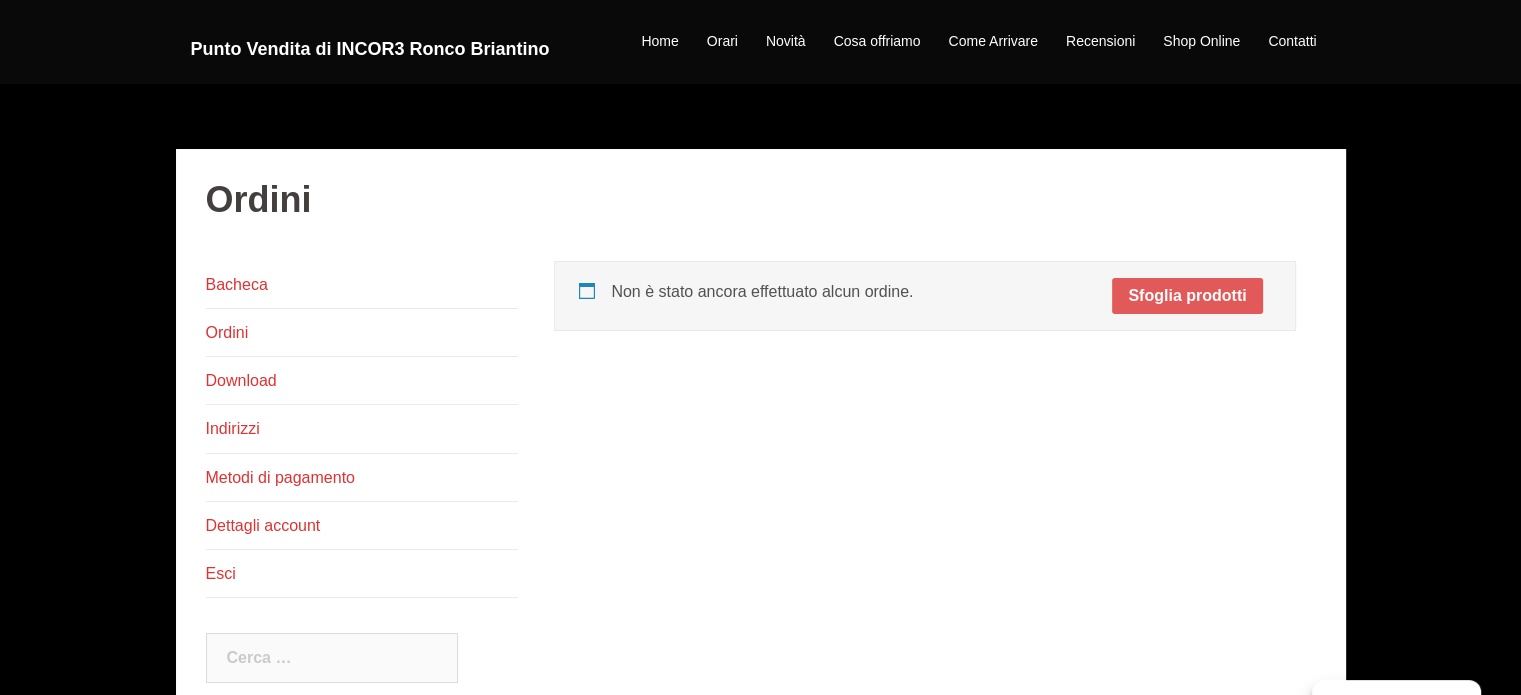click on "Sfoglia prodotti" at bounding box center [1187, 296] 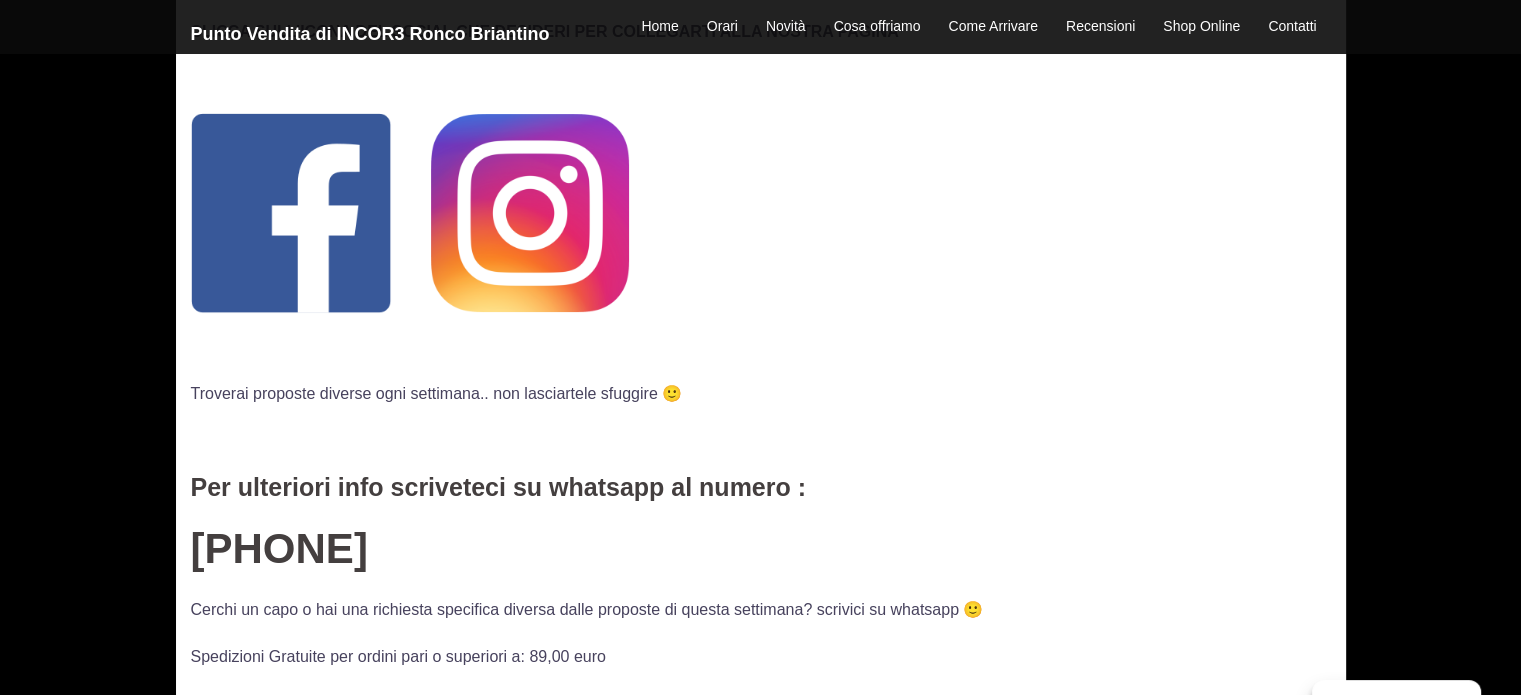 scroll, scrollTop: 400, scrollLeft: 0, axis: vertical 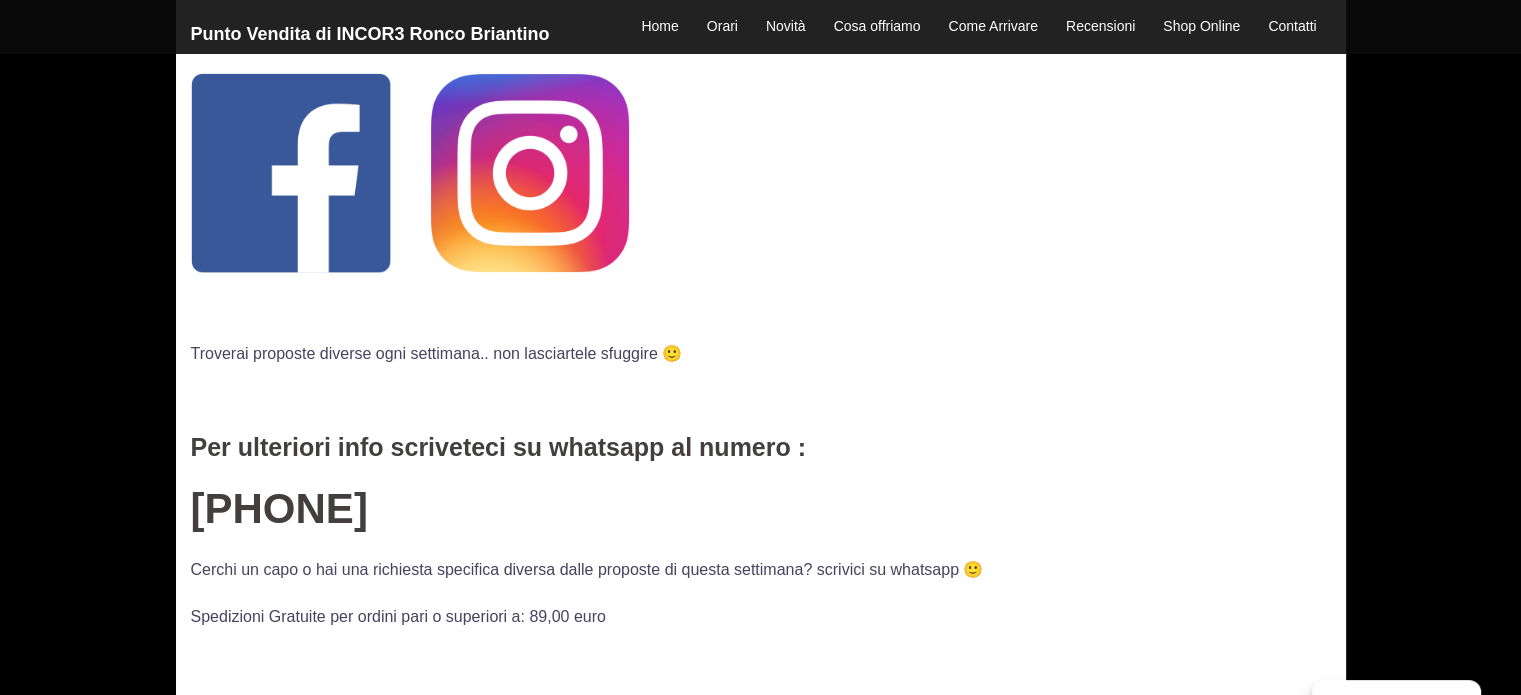 click at bounding box center (530, 173) 